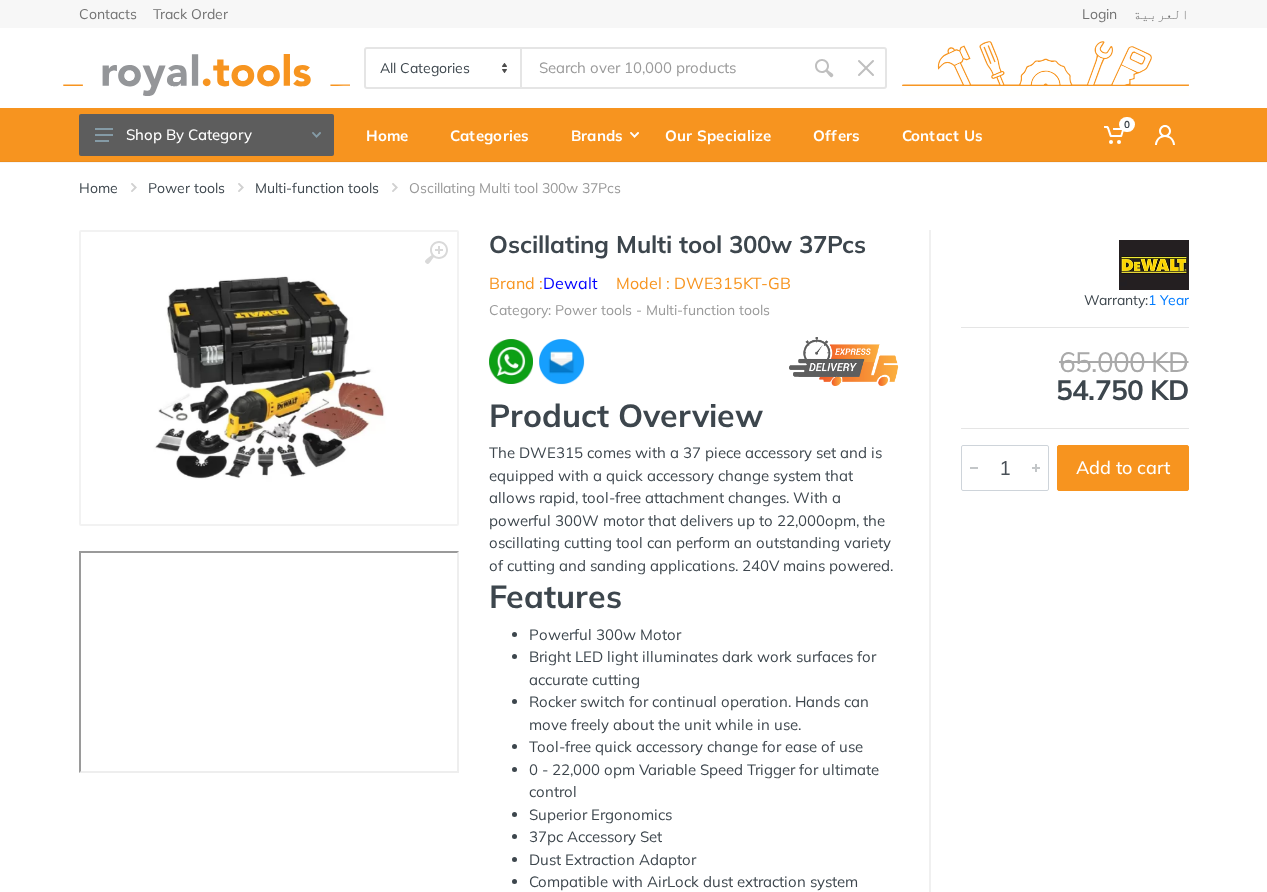 scroll, scrollTop: 0, scrollLeft: 0, axis: both 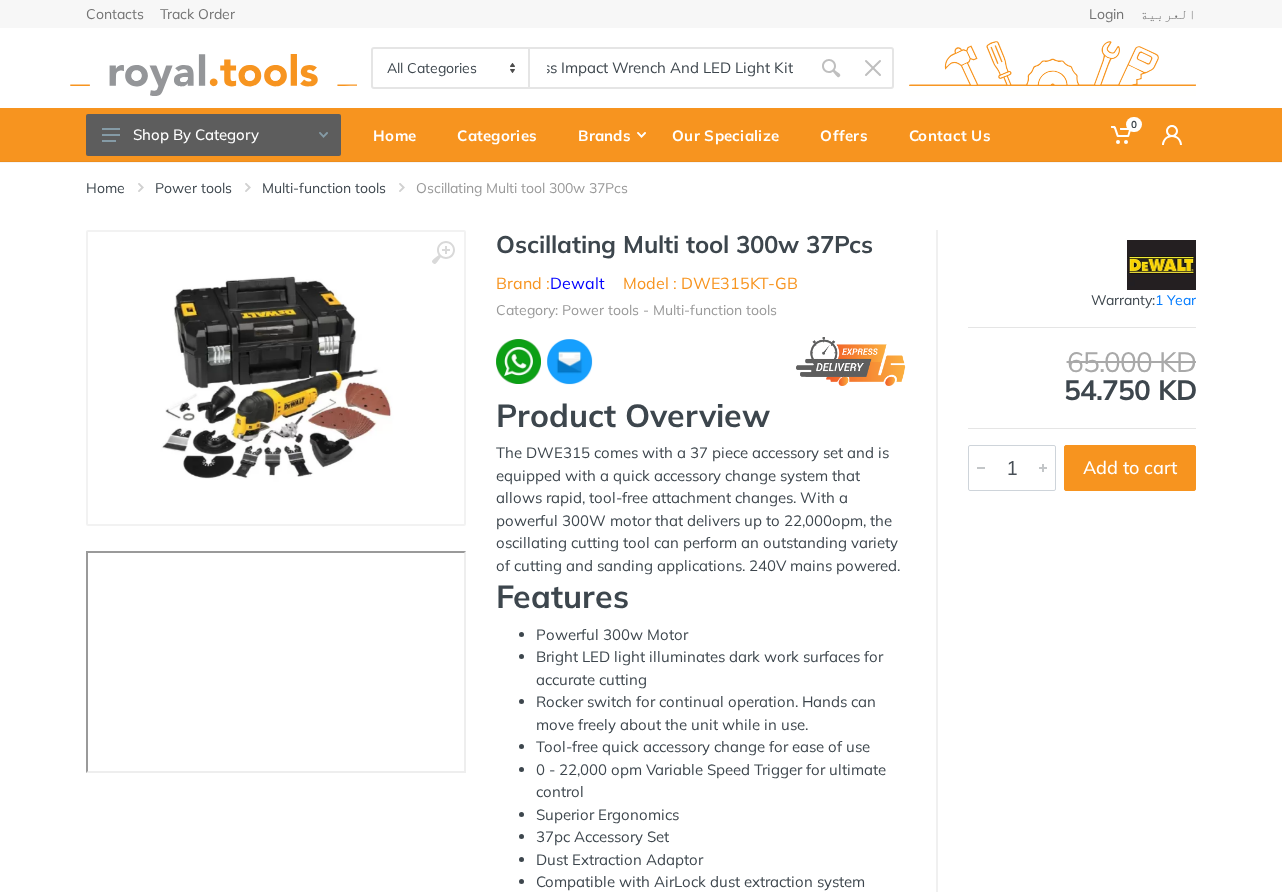 type on "300 Nm Cordless Impact Wrench And LED Light Kit" 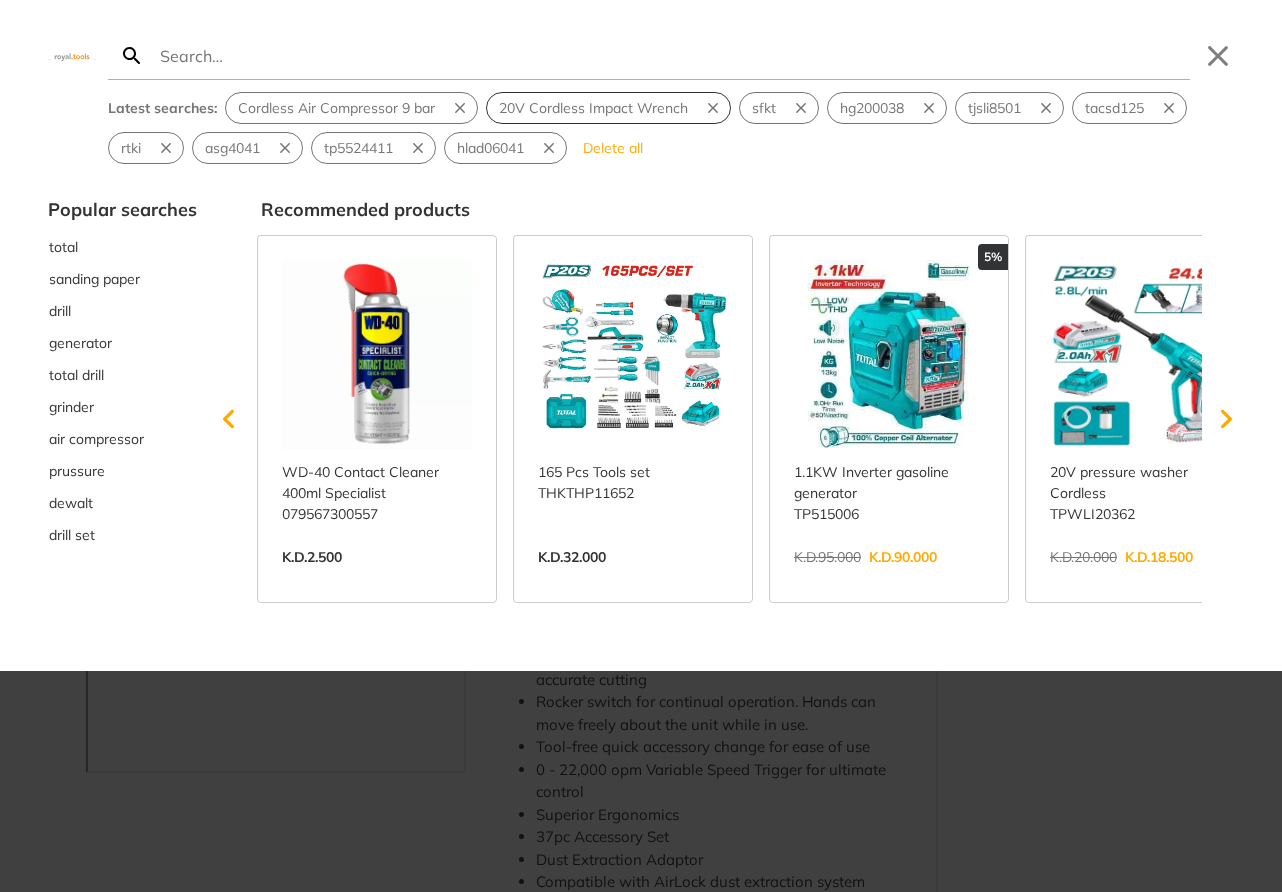 type on "300 Nm Cordless Impact Wrench And LED Light Kit" 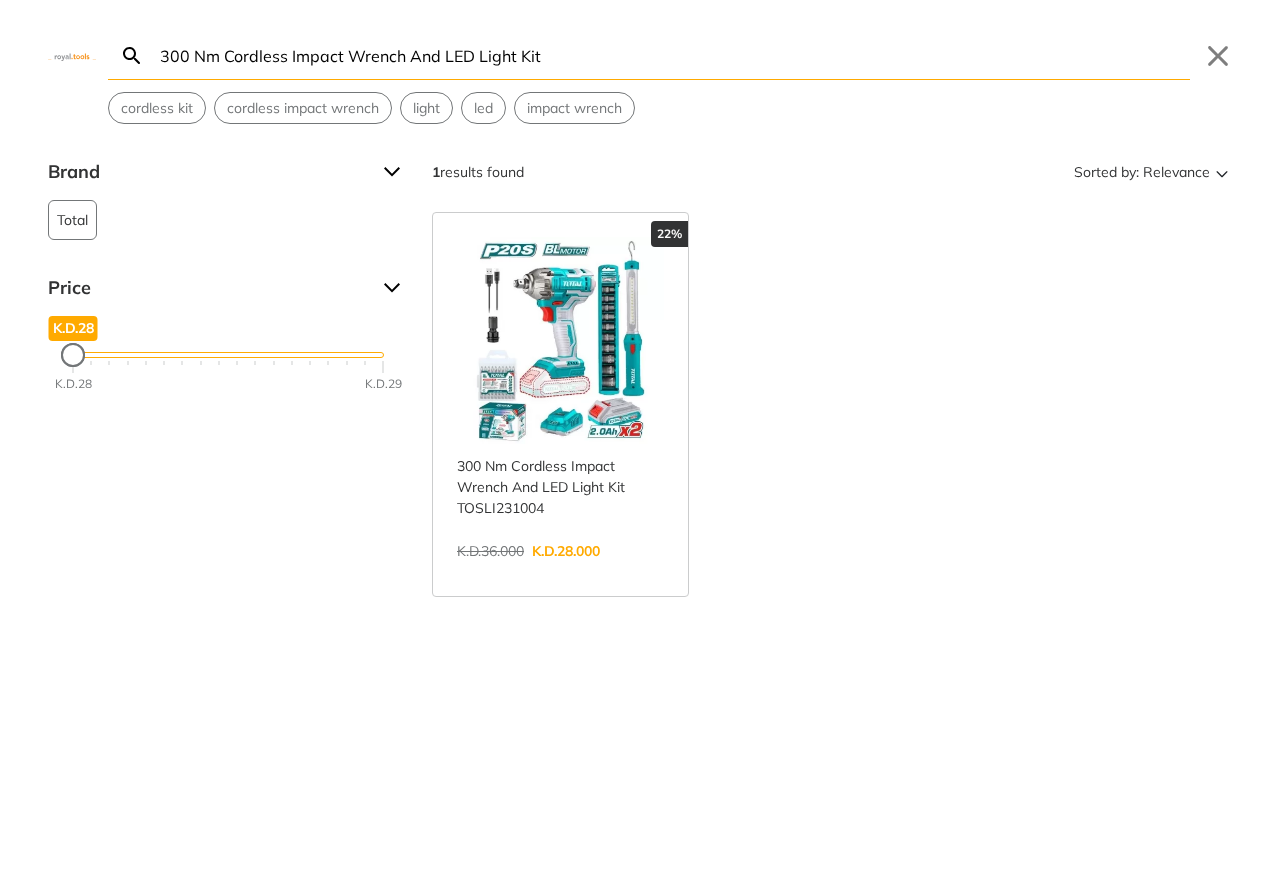 click on "View more →" at bounding box center (560, 572) 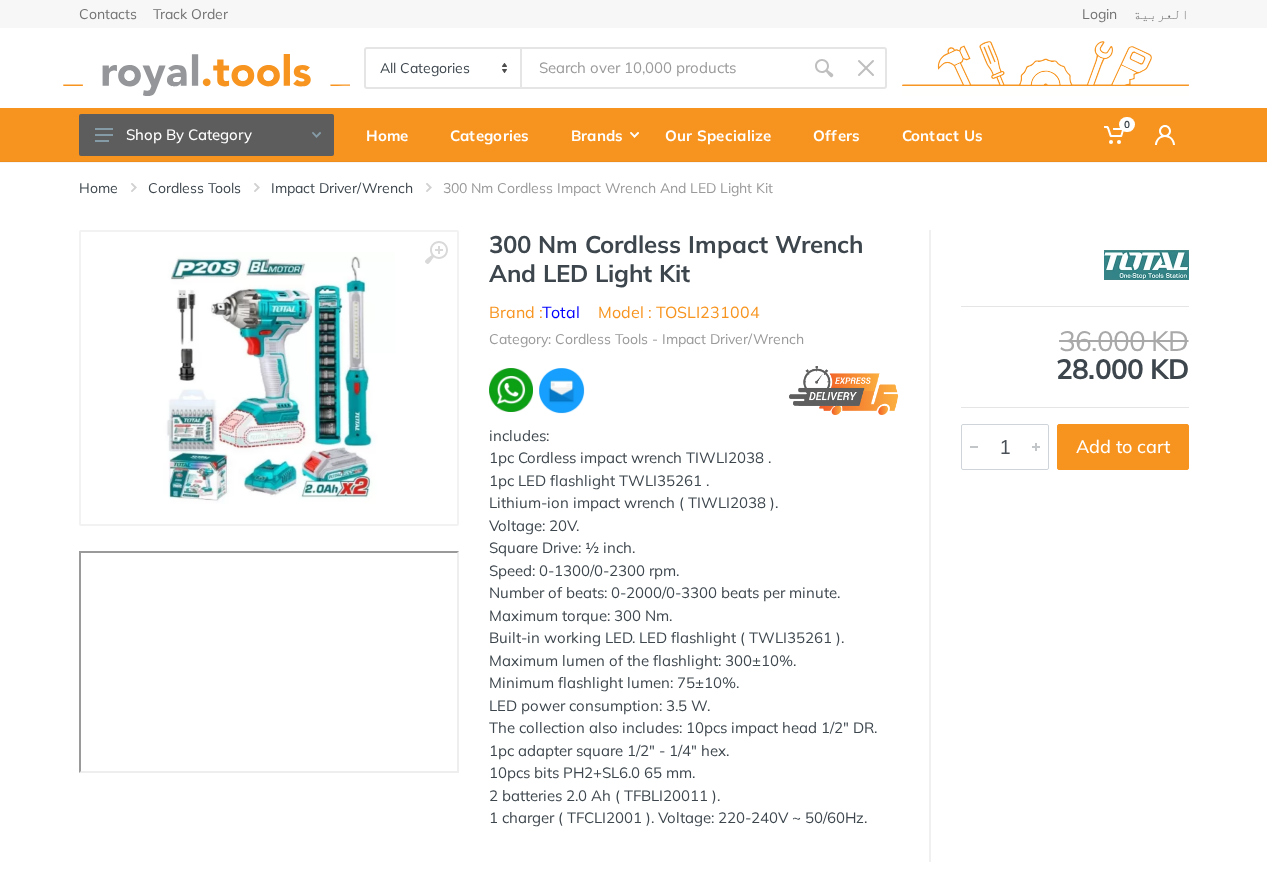 scroll, scrollTop: 0, scrollLeft: 0, axis: both 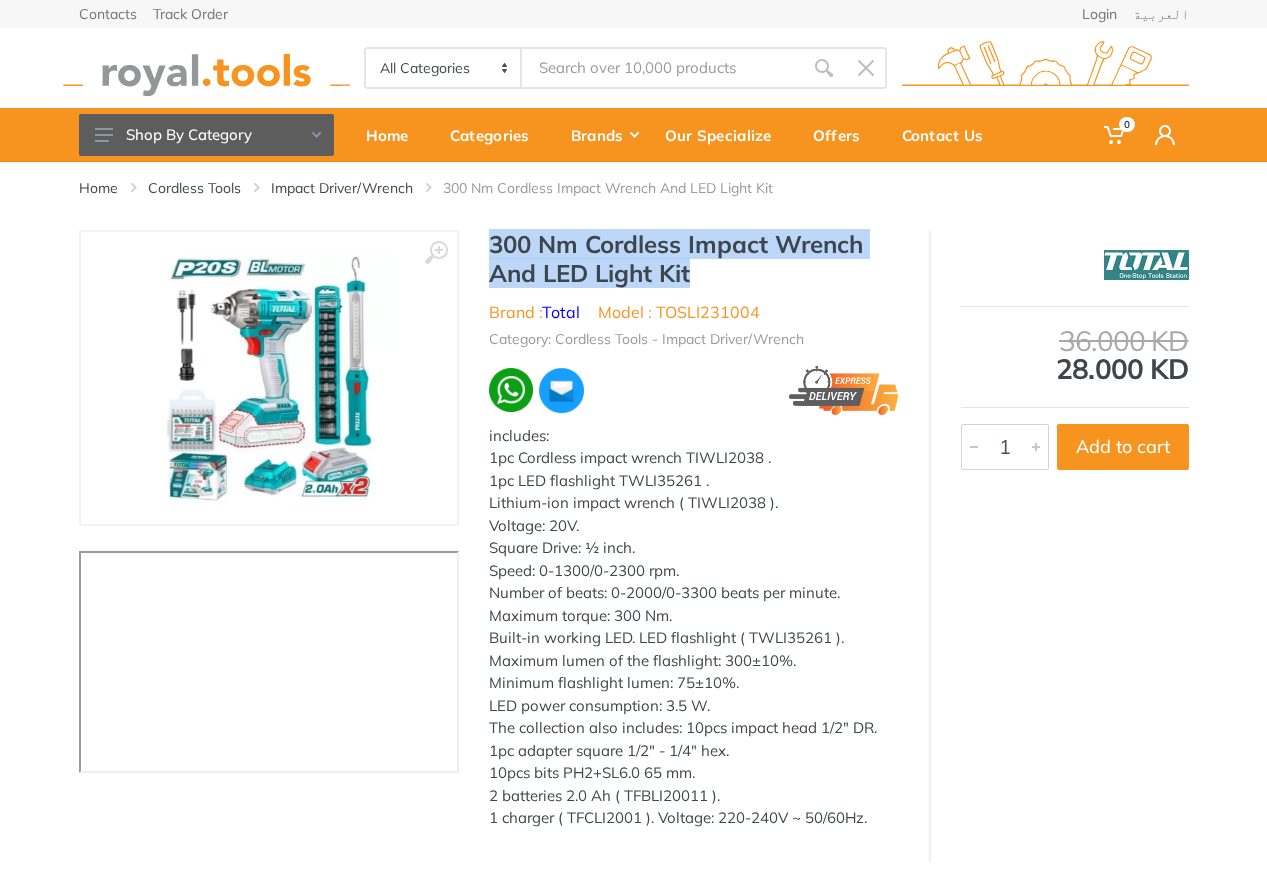 drag, startPoint x: 722, startPoint y: 276, endPoint x: 478, endPoint y: 245, distance: 245.96138 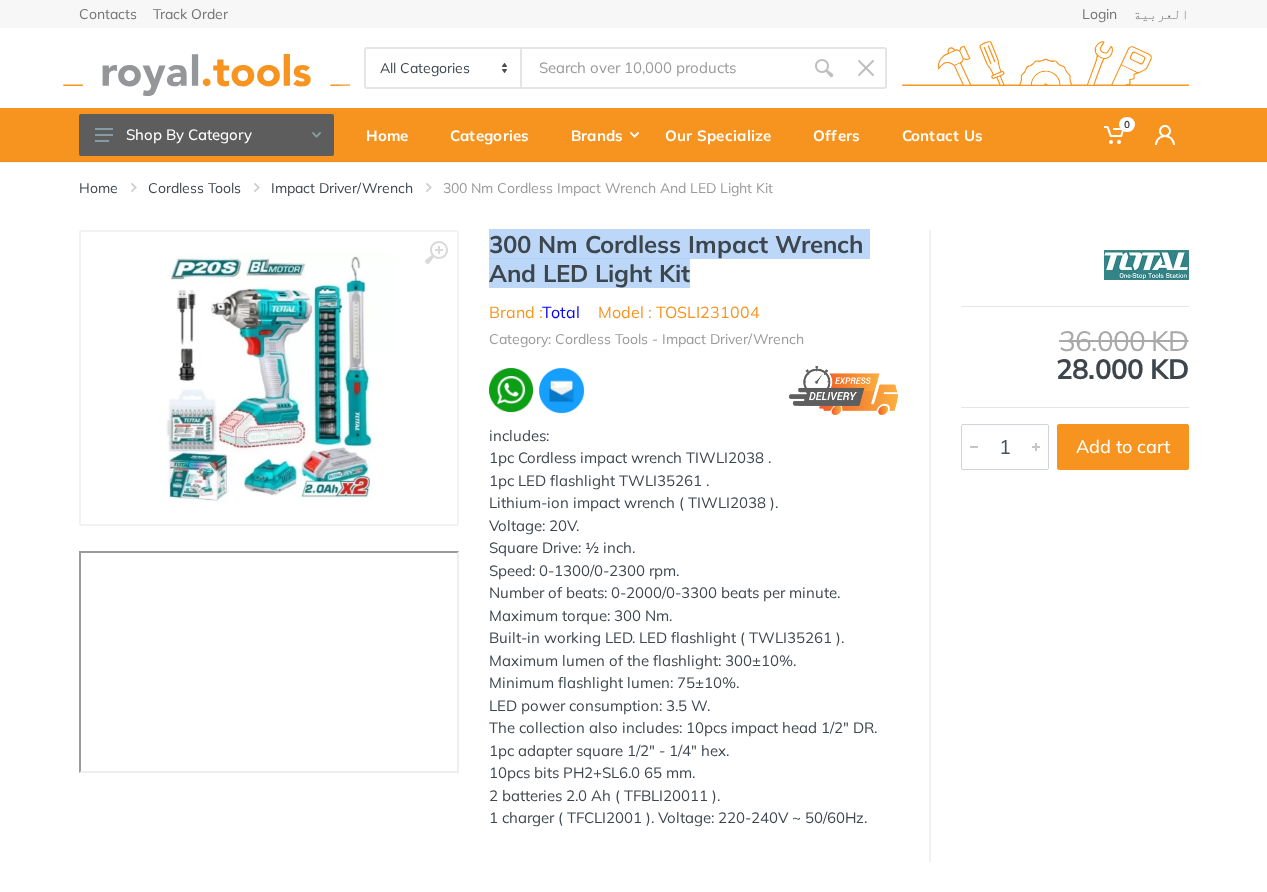 copy on "300 Nm Cordless Impact Wrench And LED Light Kit" 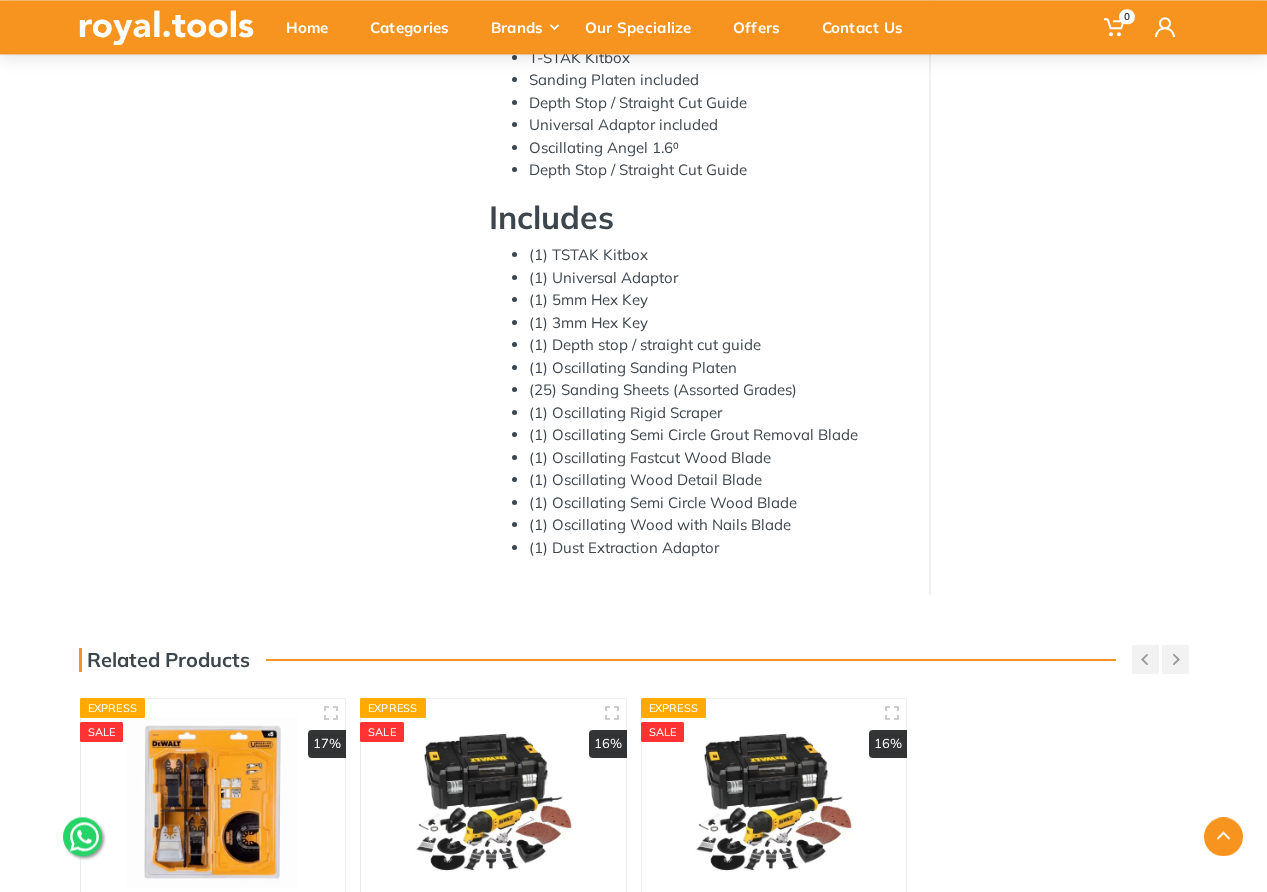 scroll, scrollTop: 0, scrollLeft: 0, axis: both 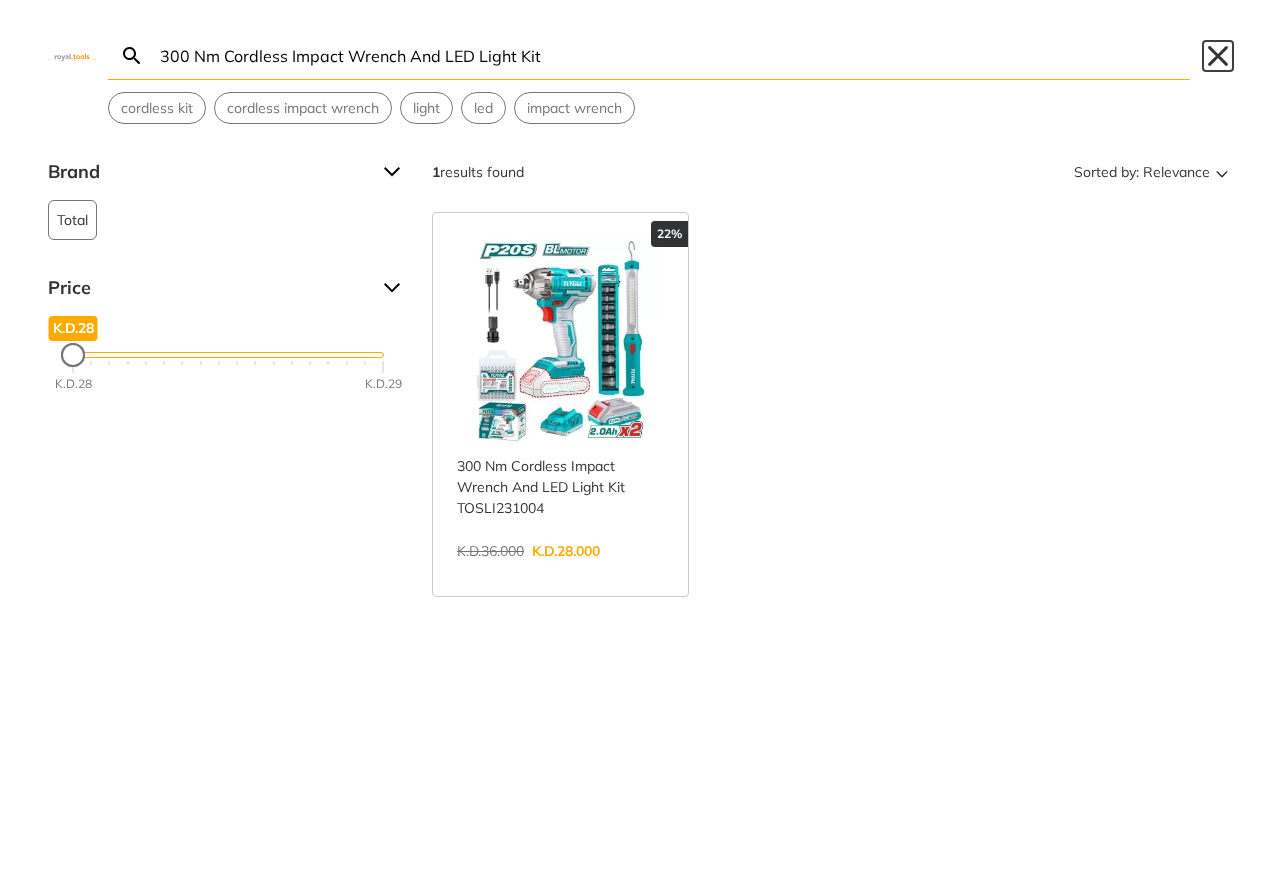 click on "Close" at bounding box center [1218, 56] 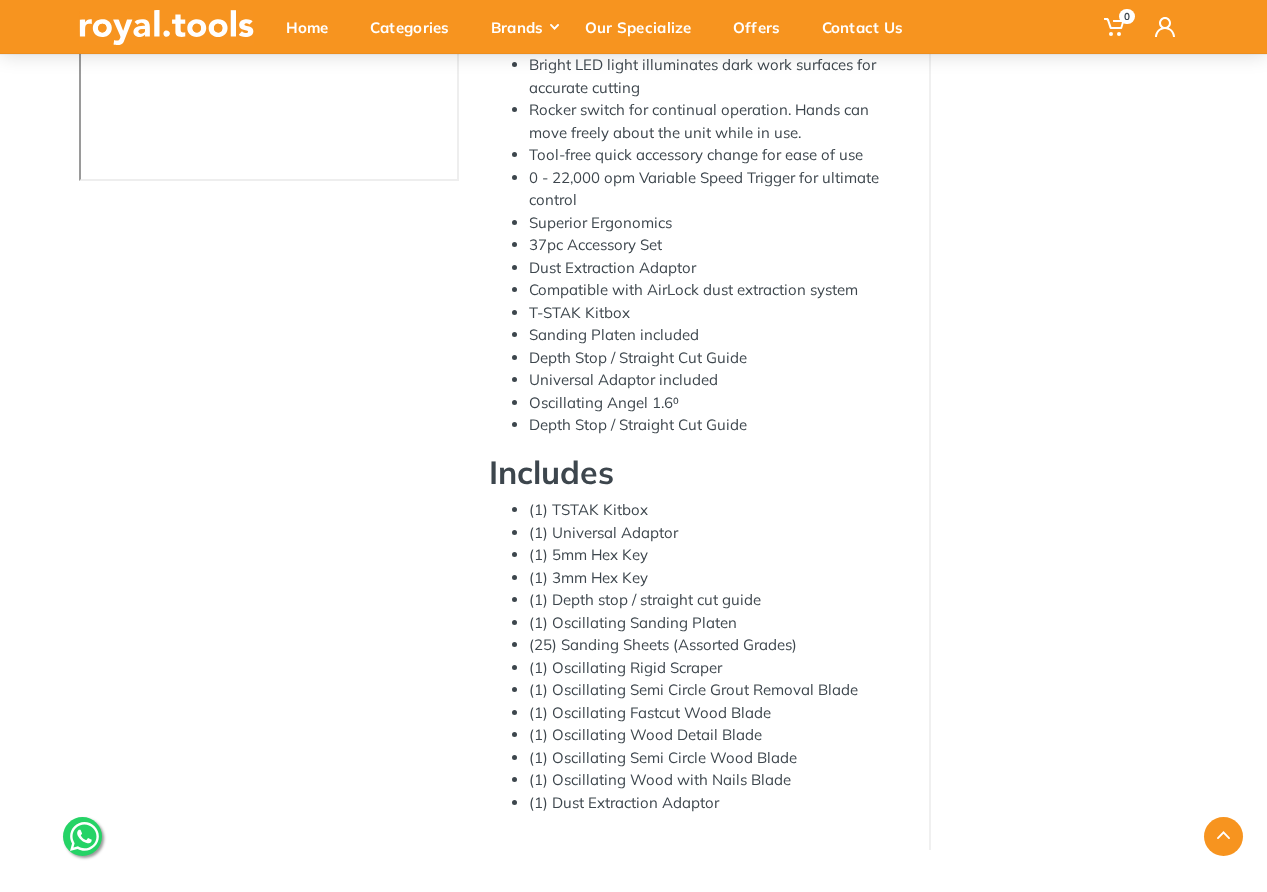 scroll, scrollTop: 784, scrollLeft: 0, axis: vertical 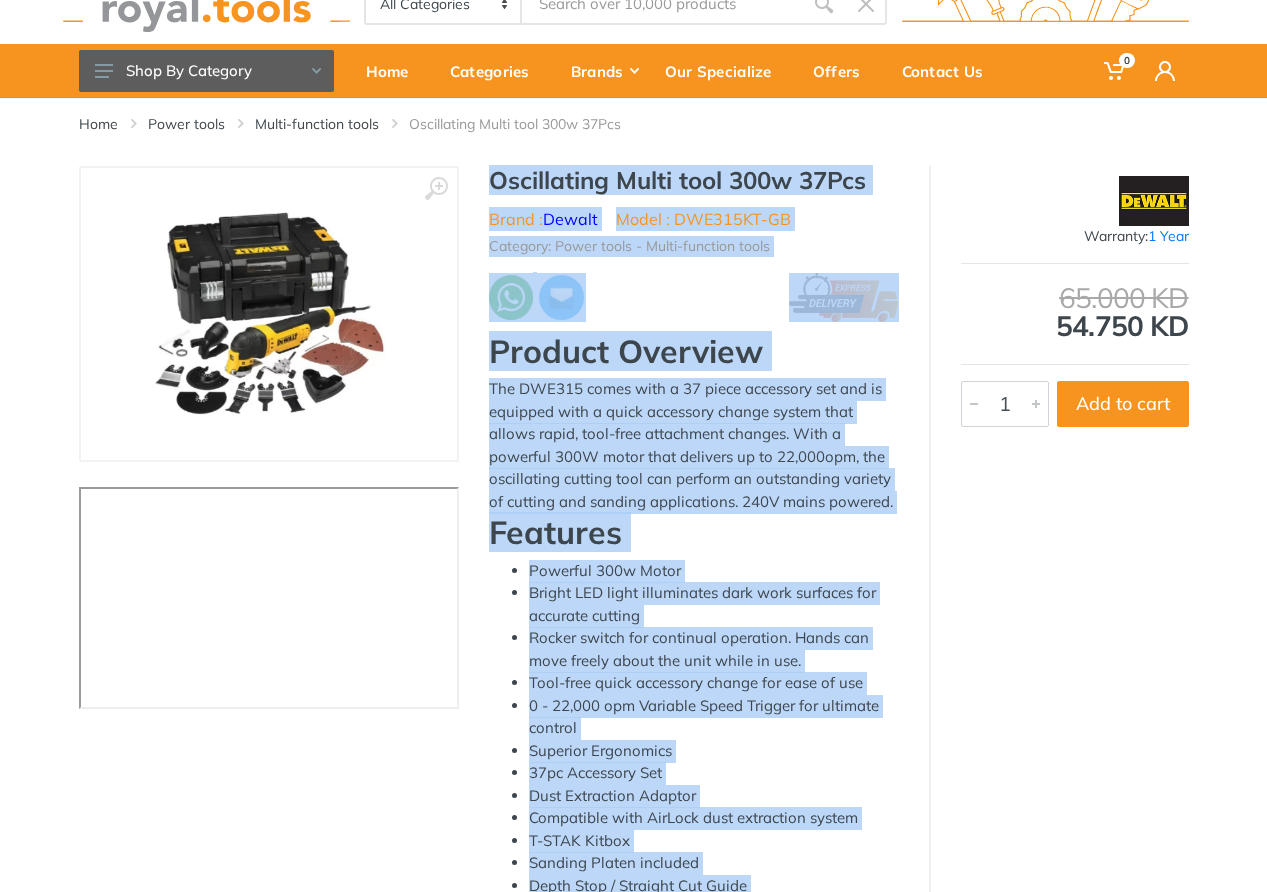 drag, startPoint x: 719, startPoint y: 621, endPoint x: 488, endPoint y: 188, distance: 490.7647 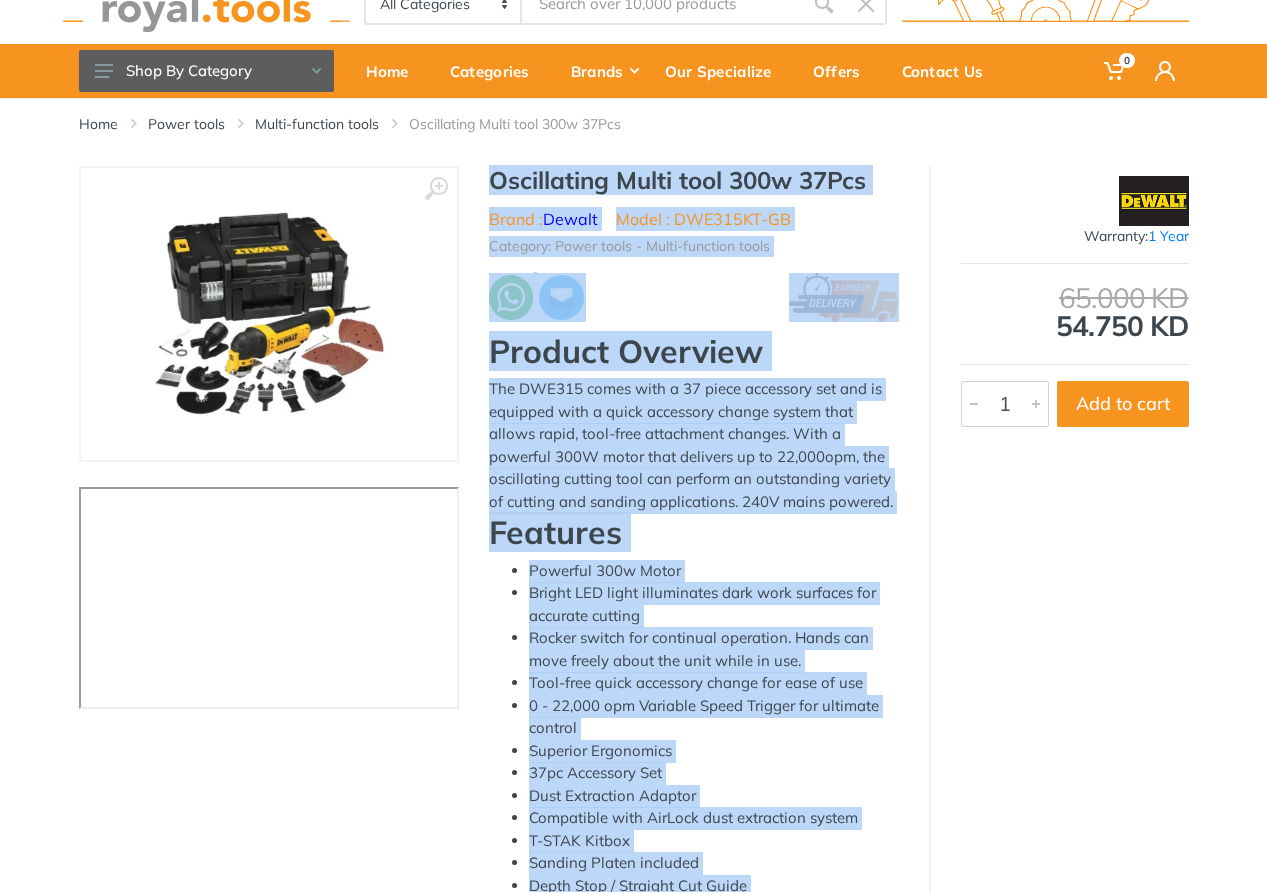copy on "Oscillating Multi tool 300w 37Pcs
Brand :  Dewalt
Model : DWE315KT-GB
Category: Power tools - Multi-function tools
Product Overview The DWE315 comes with a 37 piece accessory set and is equipped with a quick accessory change system that allows rapid, tool-free attachment changes. With a powerful 300W motor that delivers up to 22,000opm, the oscillating cutting tool can perform an outstanding variety of cutting and sanding applications. 240V mains powered. Features Powerful 300w Motor Bright LED light illuminates dark work surfaces for accurate cutting Rocker switch for continual operation. Hands can move freely about the unit while in use. Tool-free quick accessory change for ease of use 0 - 22,000 opm Variable Speed Trigger for ultimate control Superior Ergonomics 37pc Accessory Set Dust Extraction Adaptor Compatible with AirLock dust extraction system T-STAK Kitbox Sanding Plat..." 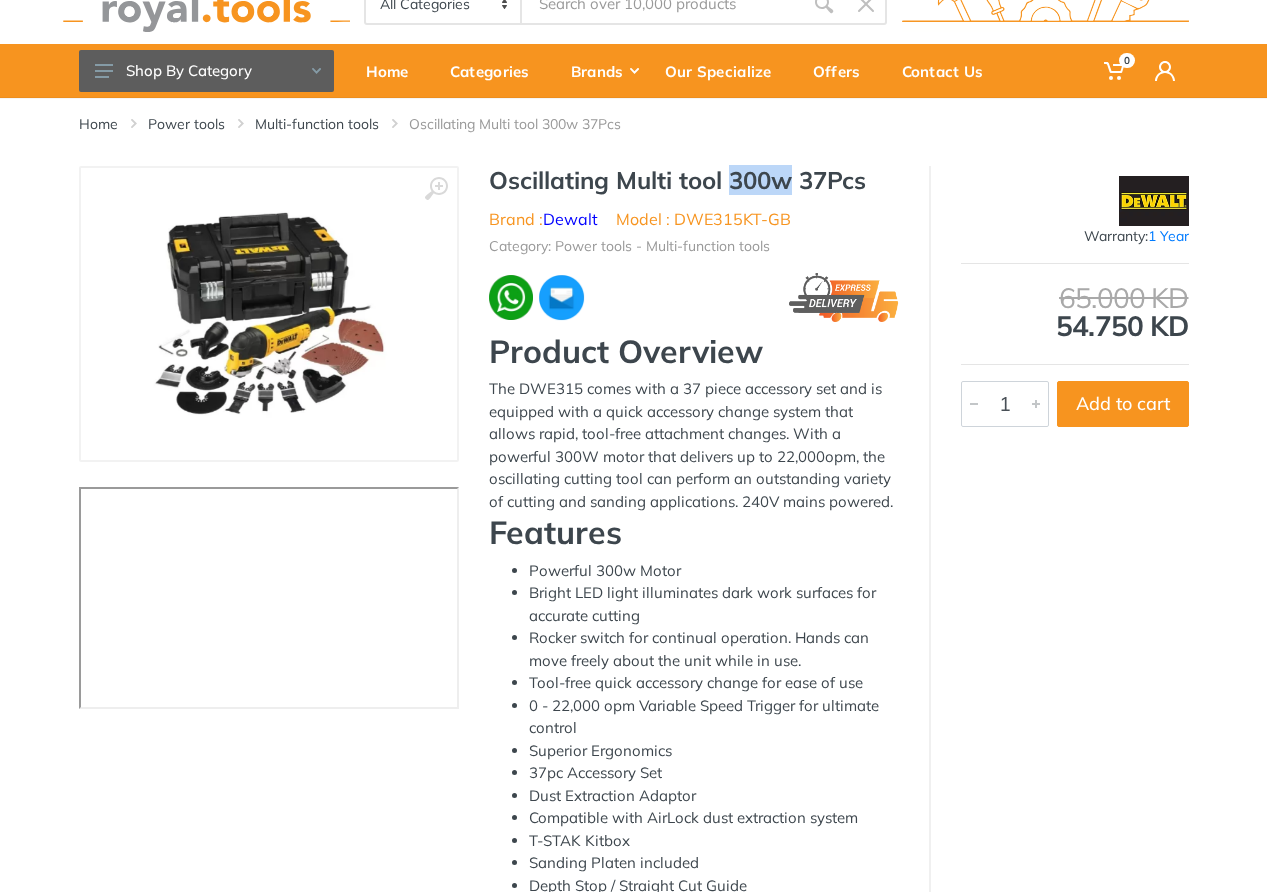 click on "Oscillating Multi tool 300w 37Pcs" at bounding box center [694, 180] 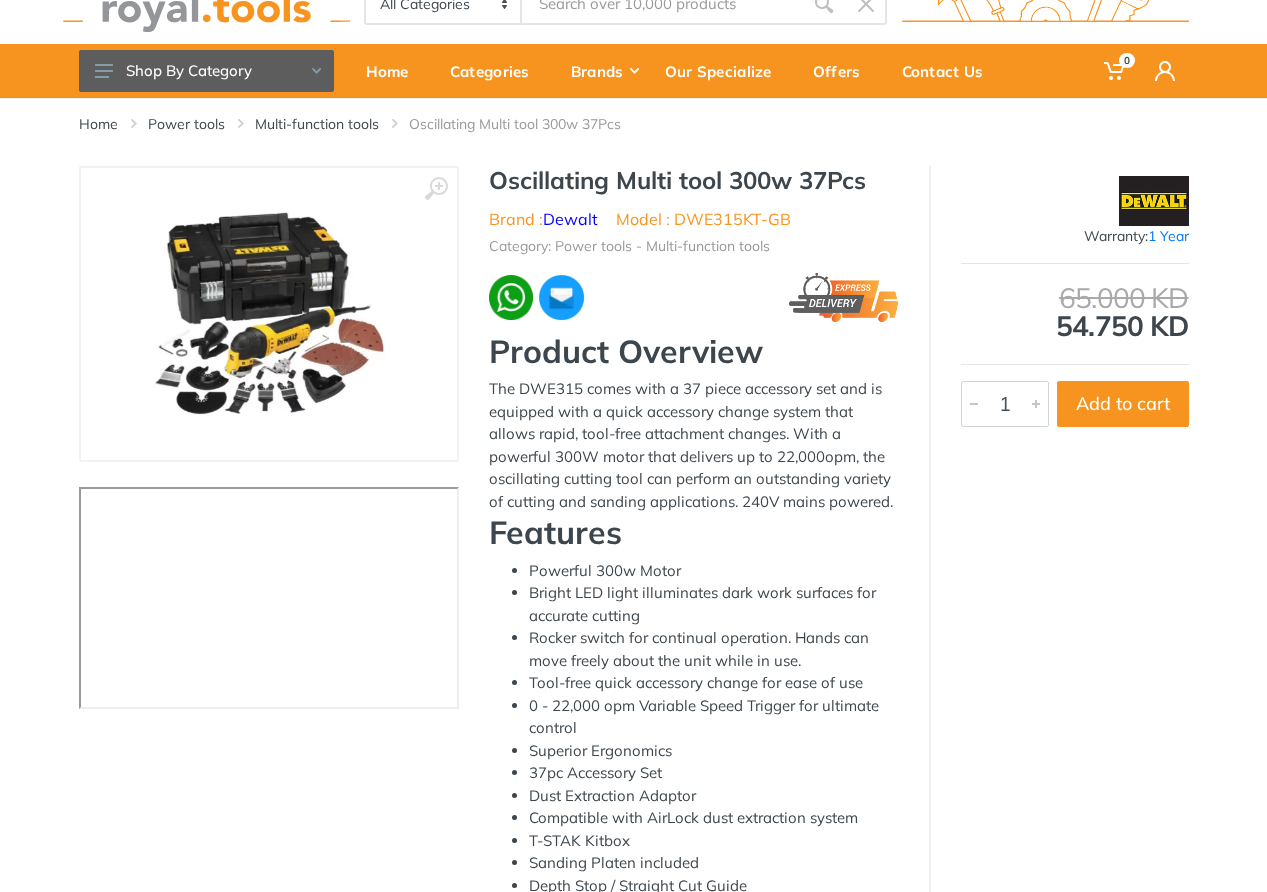 click on "Oscillating Multi tool 300w 37Pcs" at bounding box center (694, 180) 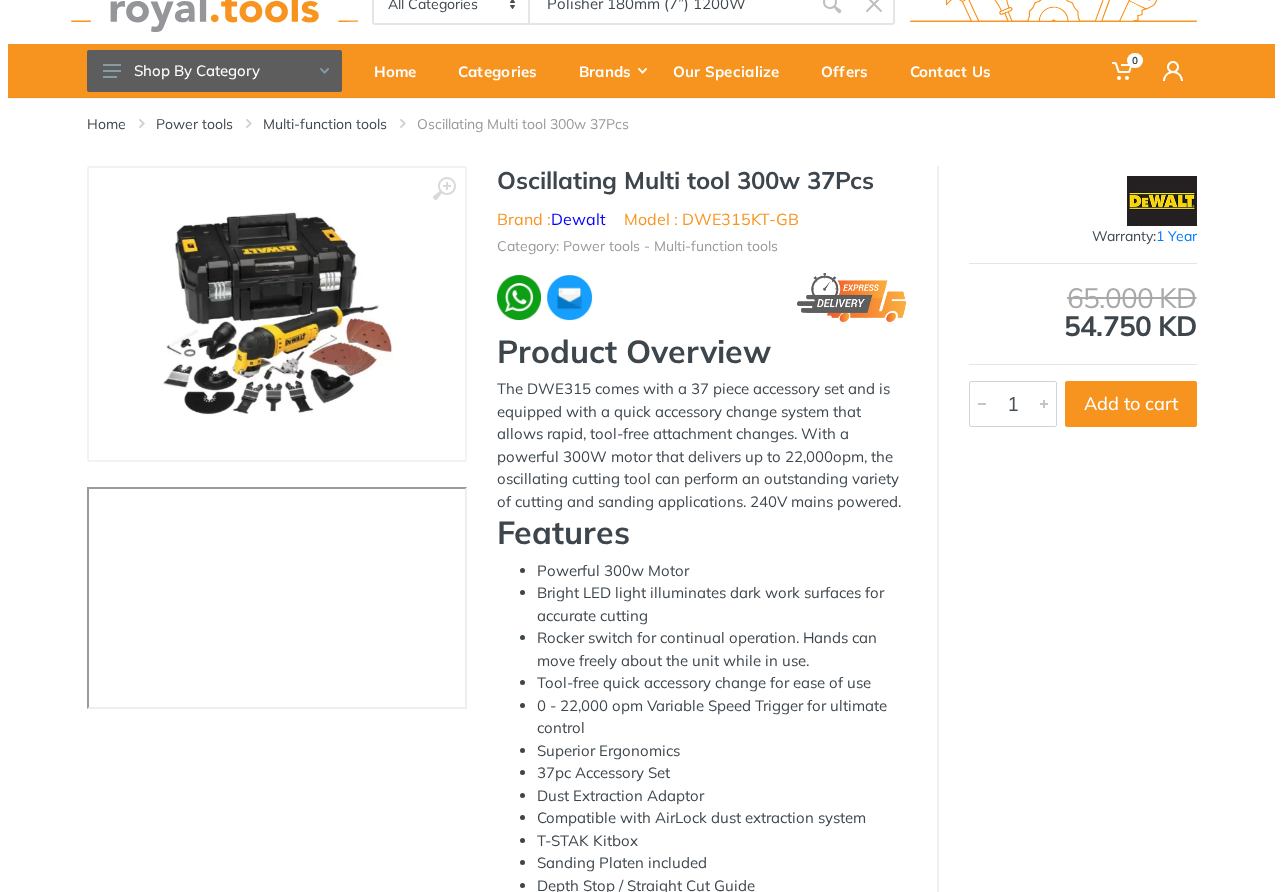 scroll, scrollTop: 58, scrollLeft: 0, axis: vertical 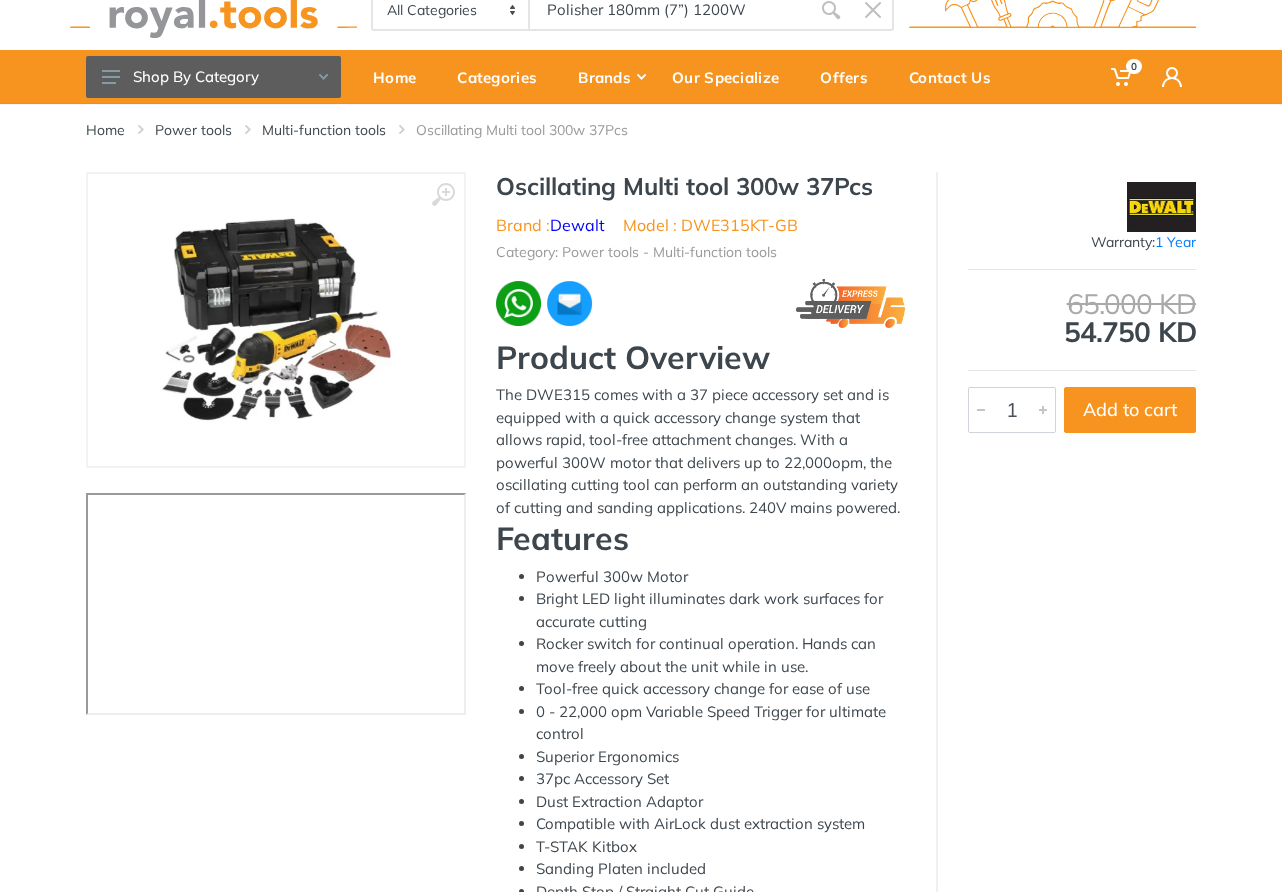 type on "Polisher 180mm (7”) 1200W" 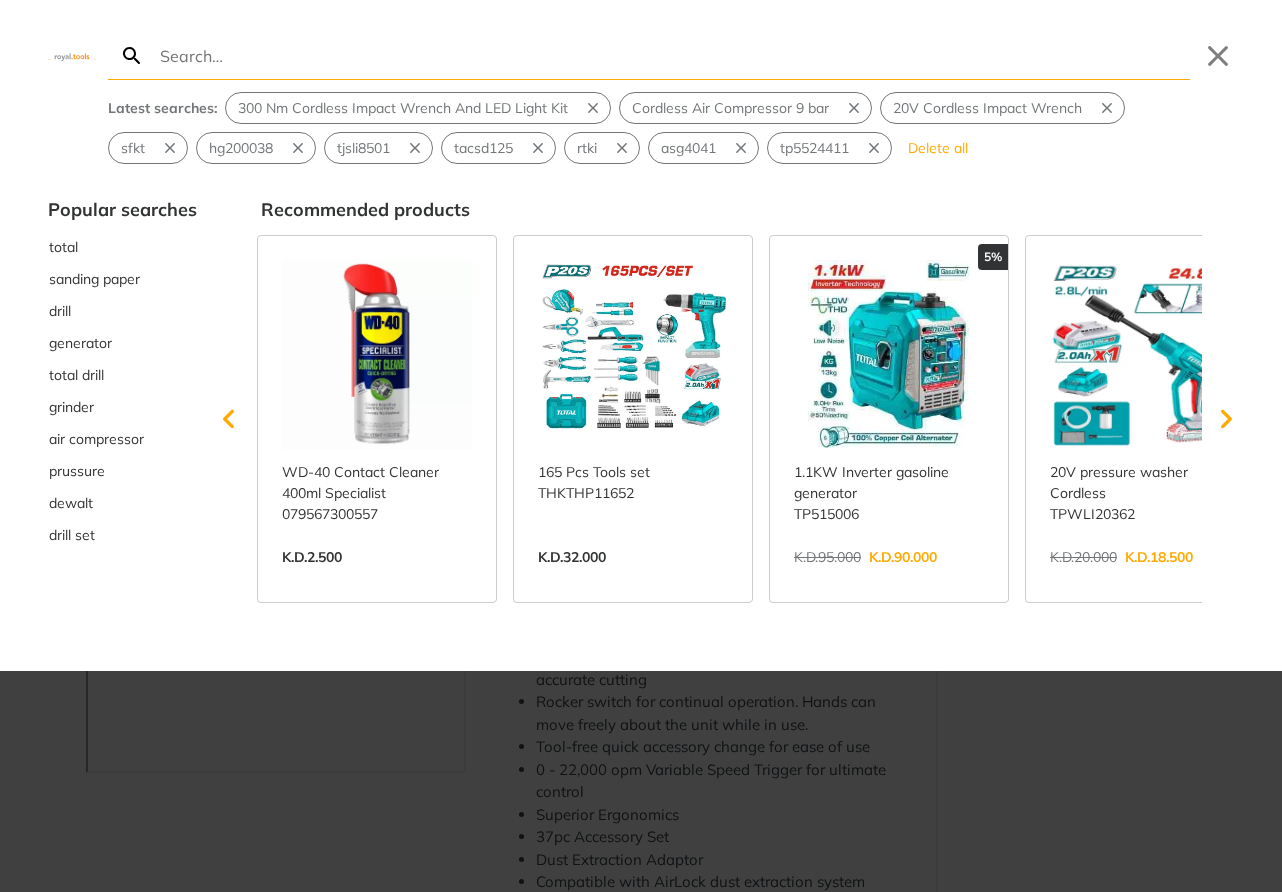 scroll, scrollTop: 0, scrollLeft: 0, axis: both 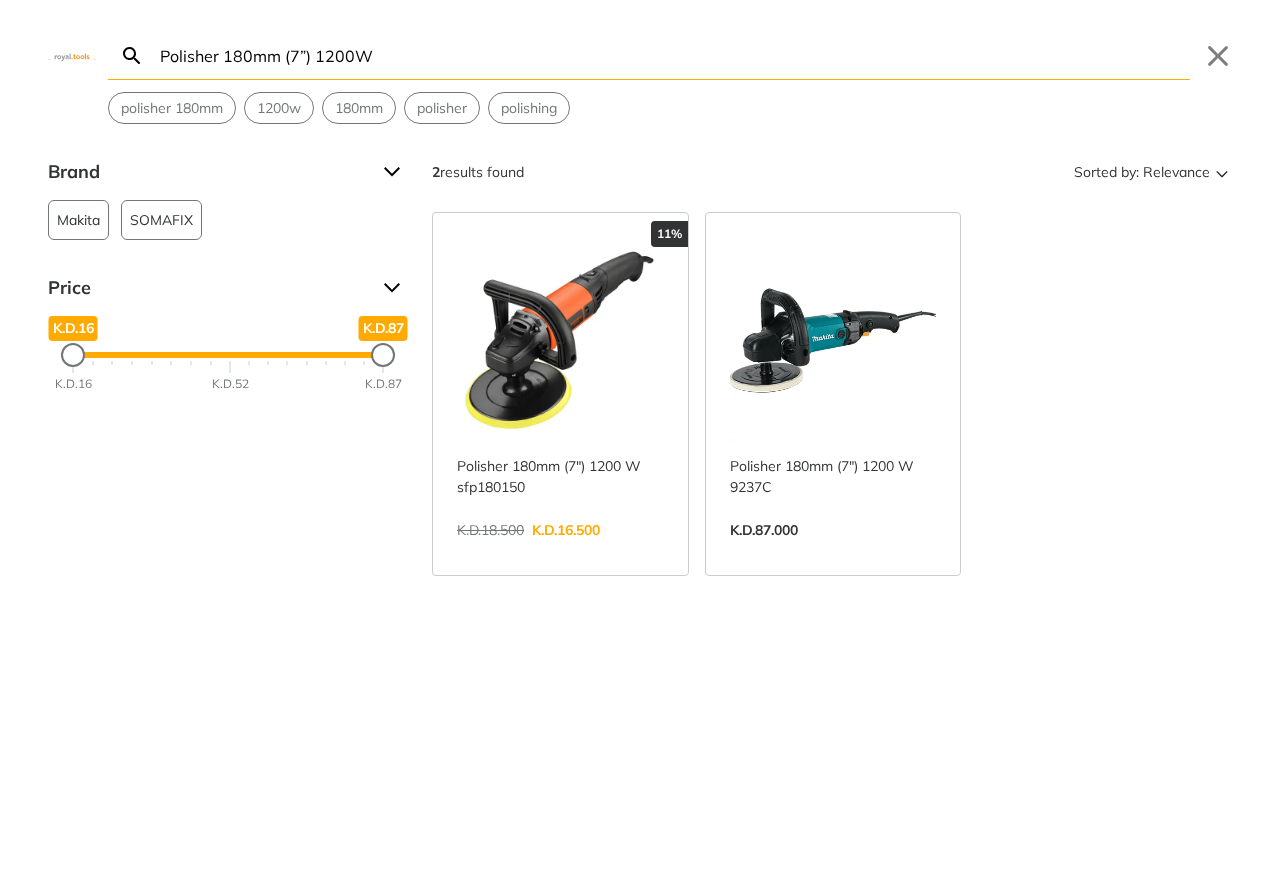 click on "View more →" at bounding box center (560, 551) 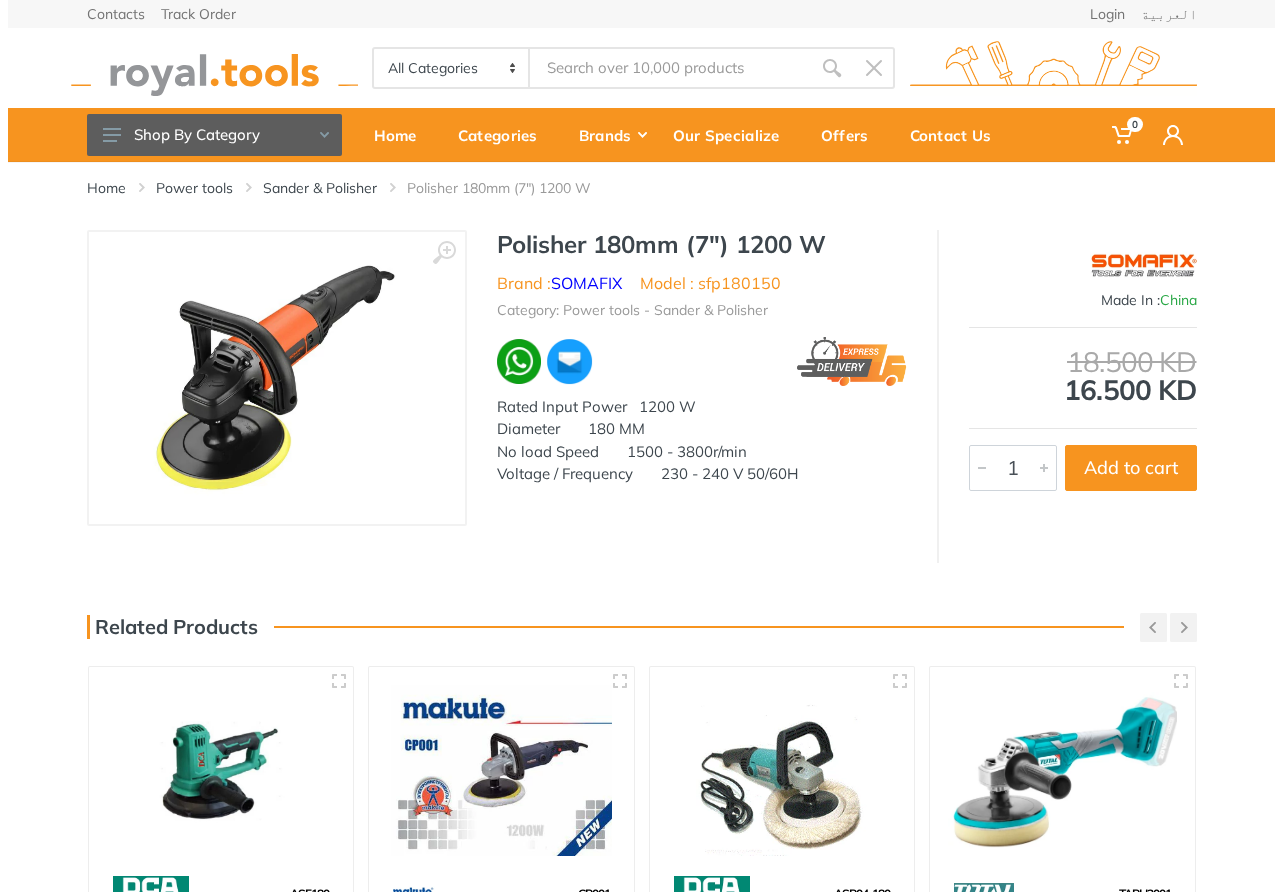 scroll, scrollTop: 0, scrollLeft: 0, axis: both 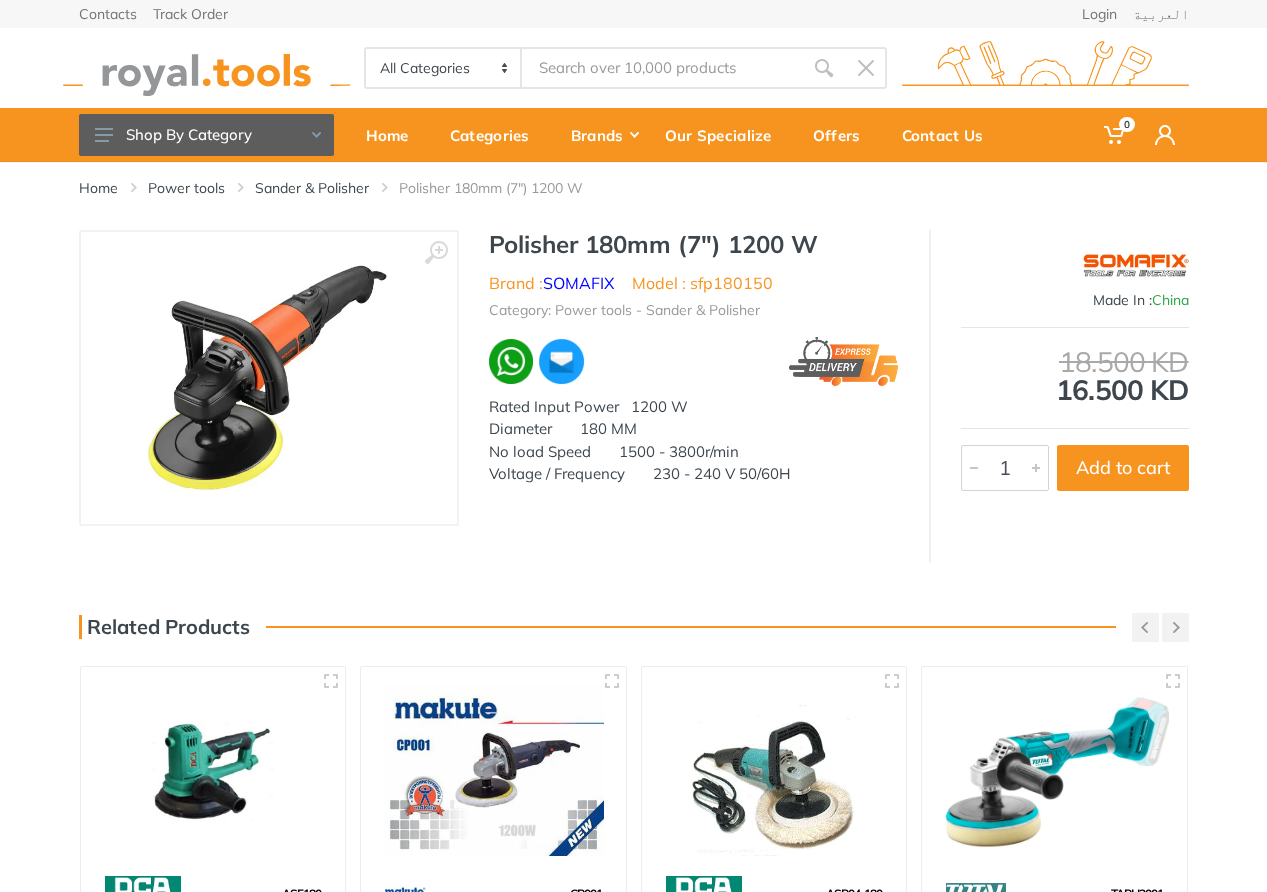 click on "Model : sfp180150" at bounding box center [702, 283] 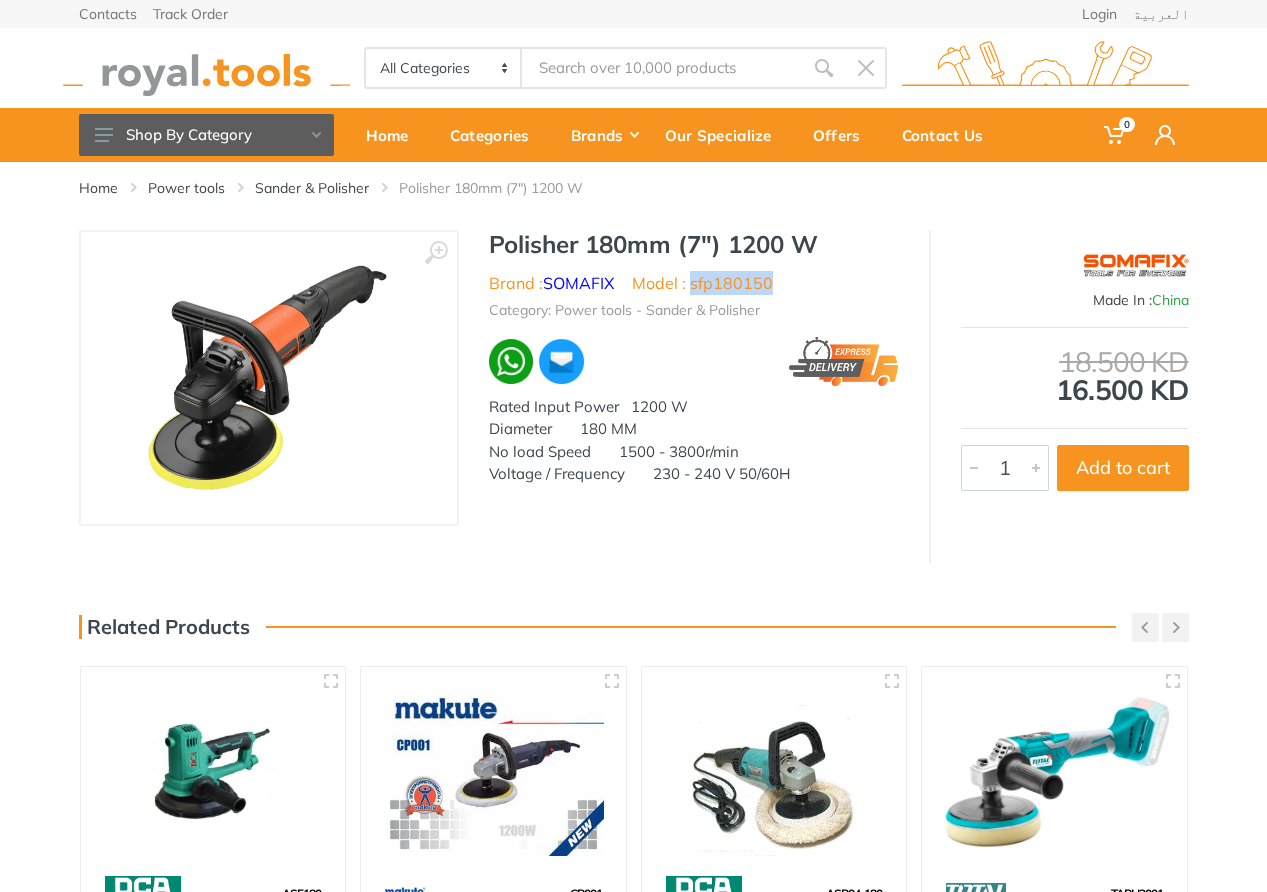 click on "Model : sfp180150" at bounding box center (702, 283) 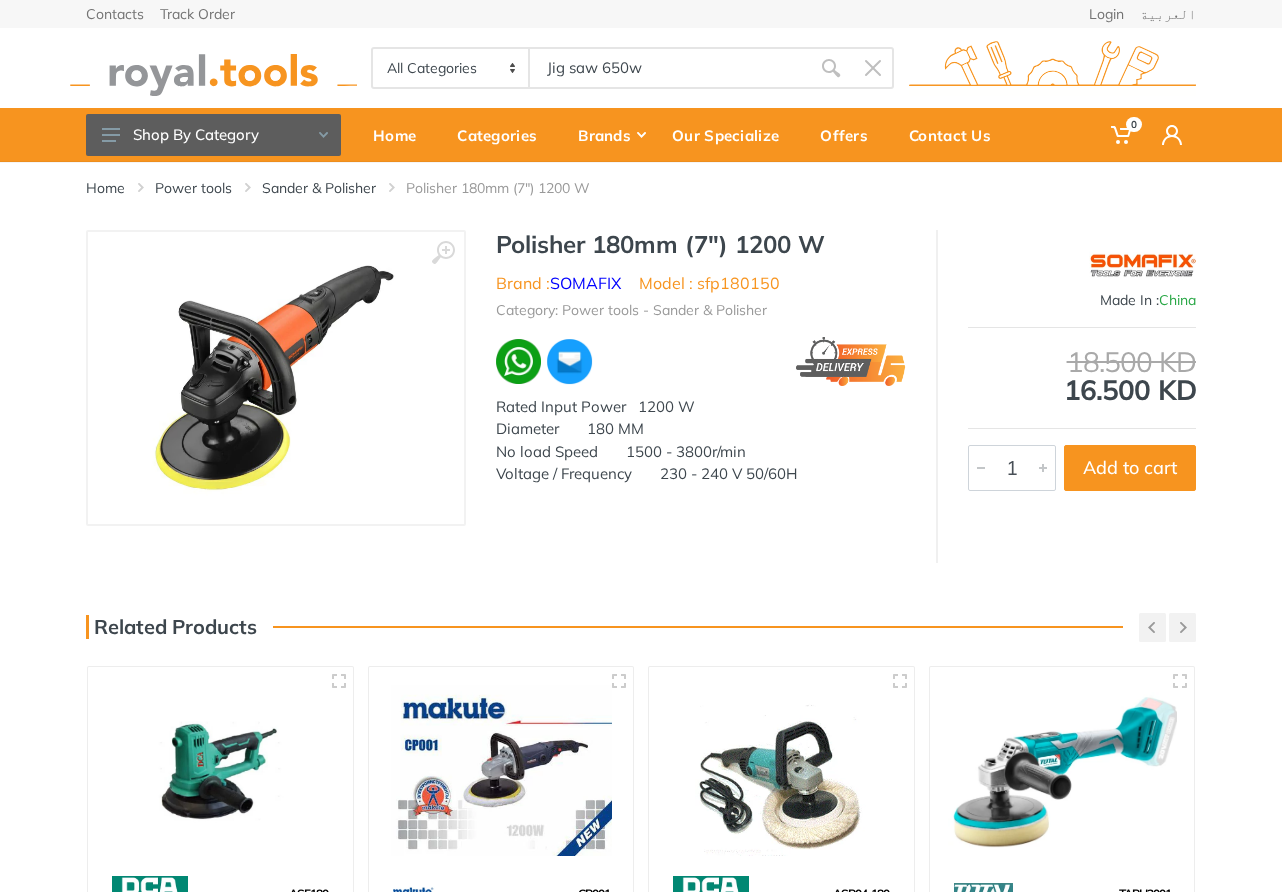 type on "Jig saw 650w" 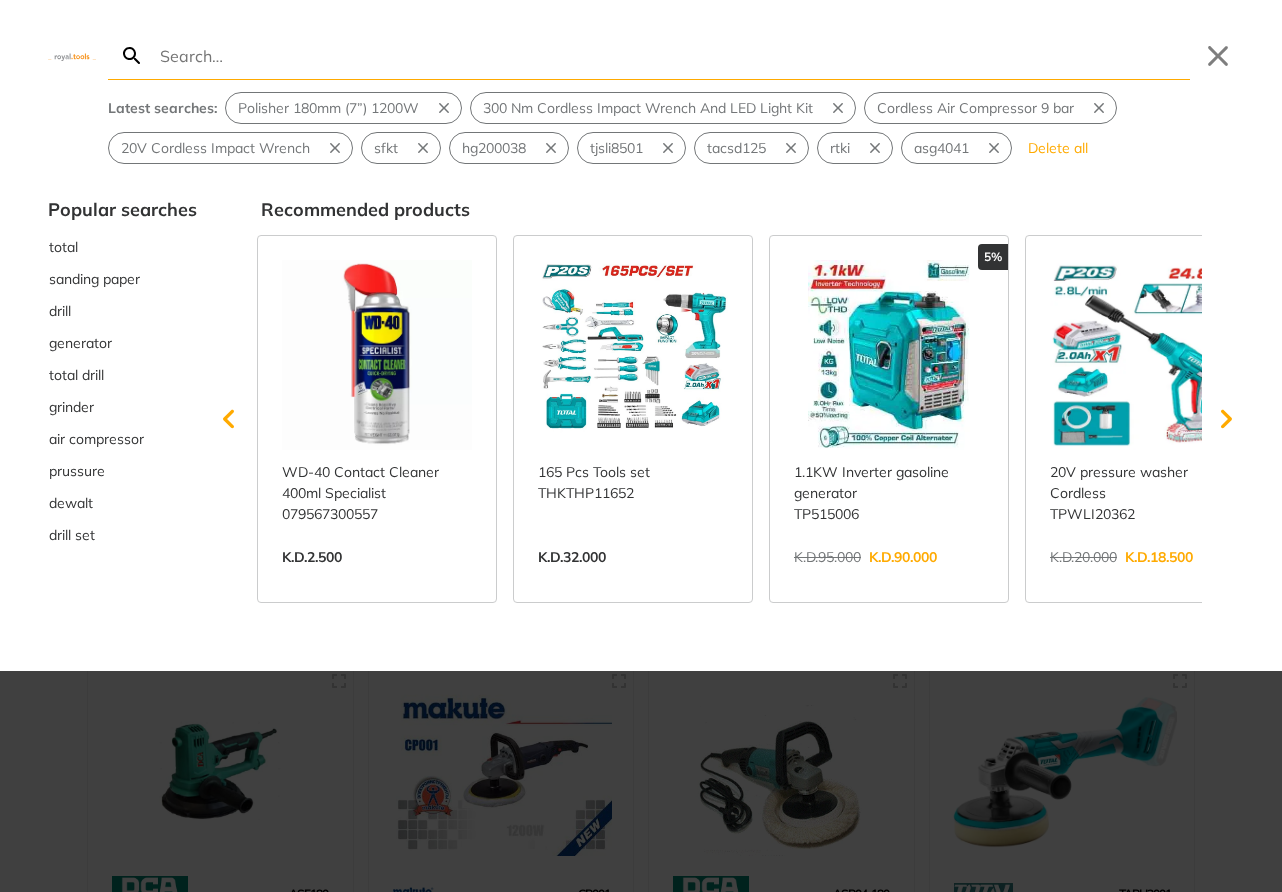 type on "Jig saw 650w" 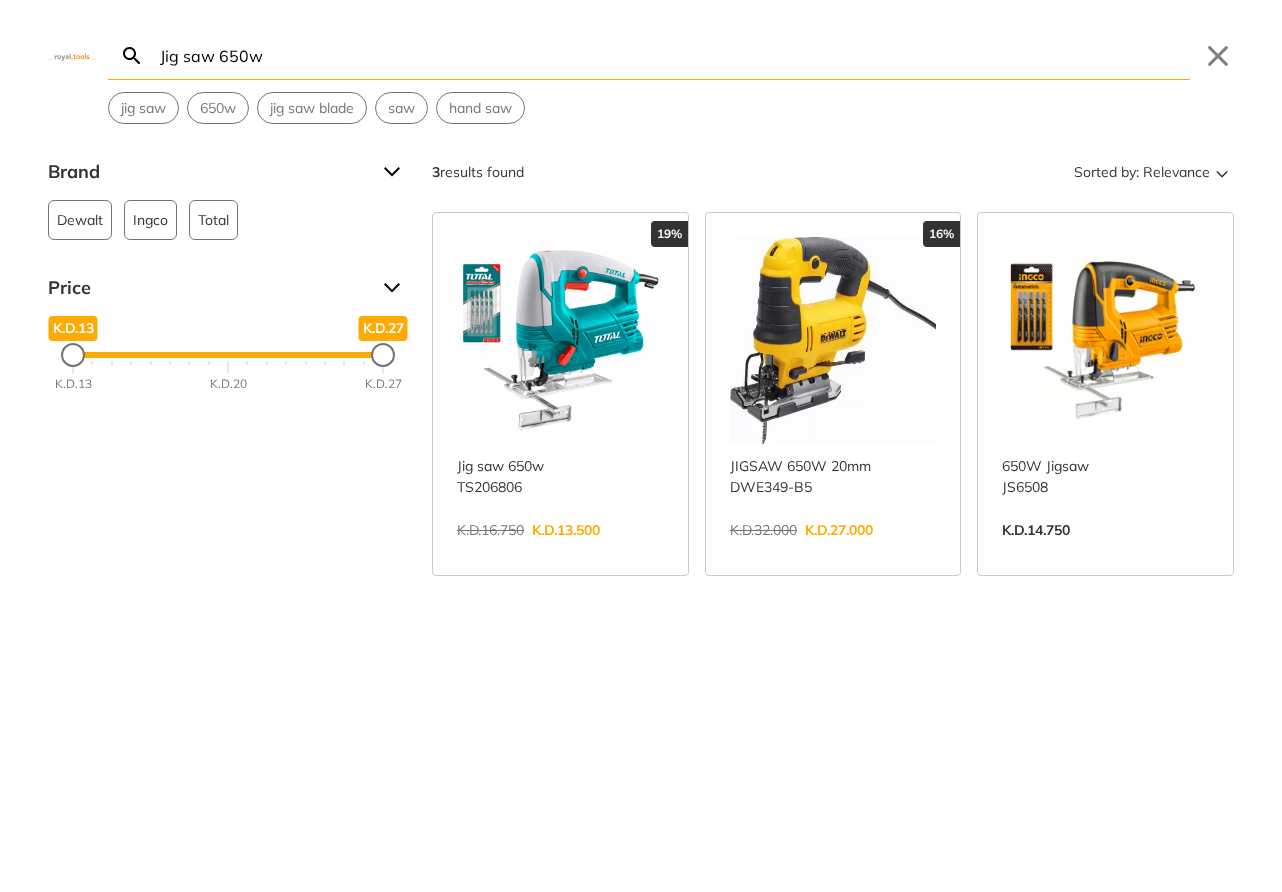 click on "View more →" at bounding box center [560, 551] 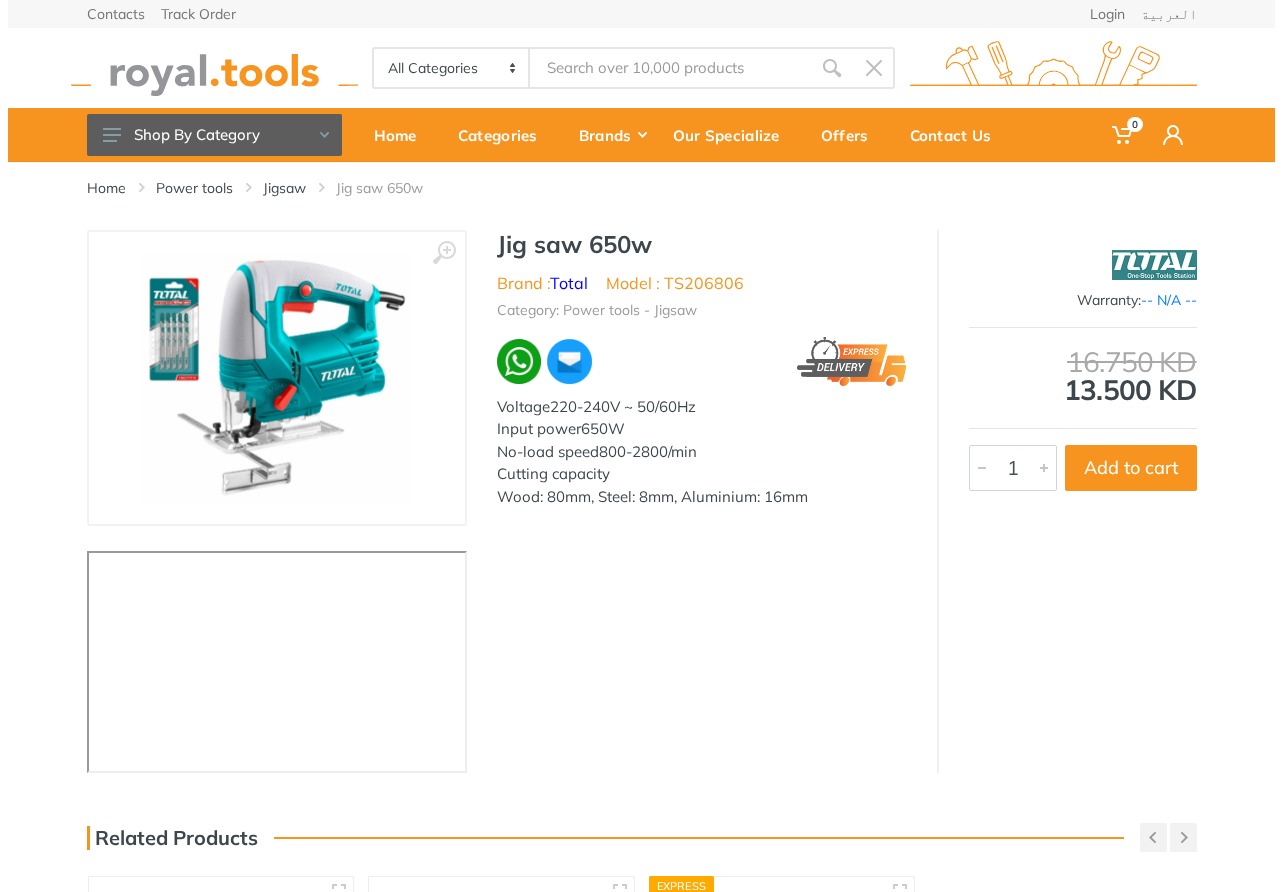 scroll, scrollTop: 0, scrollLeft: 0, axis: both 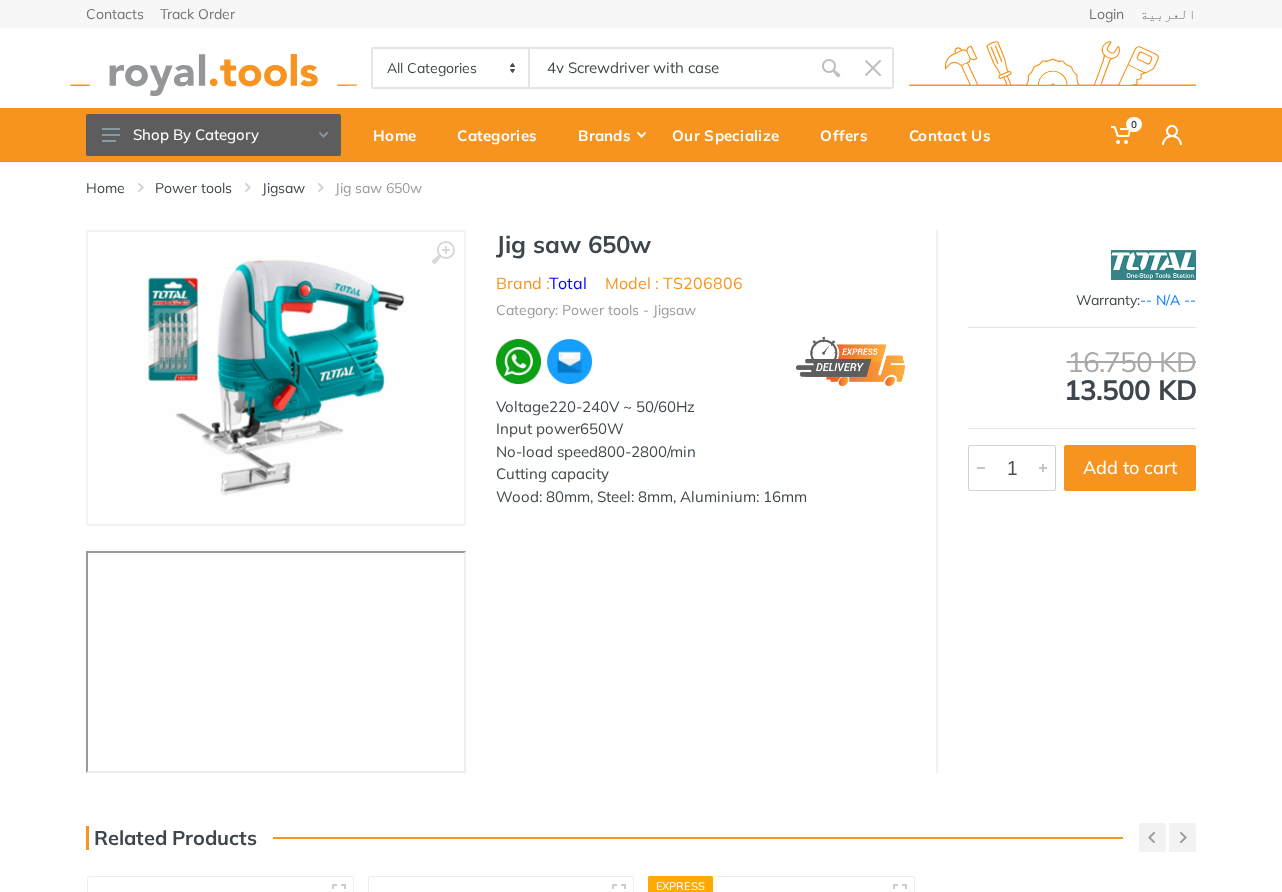 type on "4v Screwdriver with case" 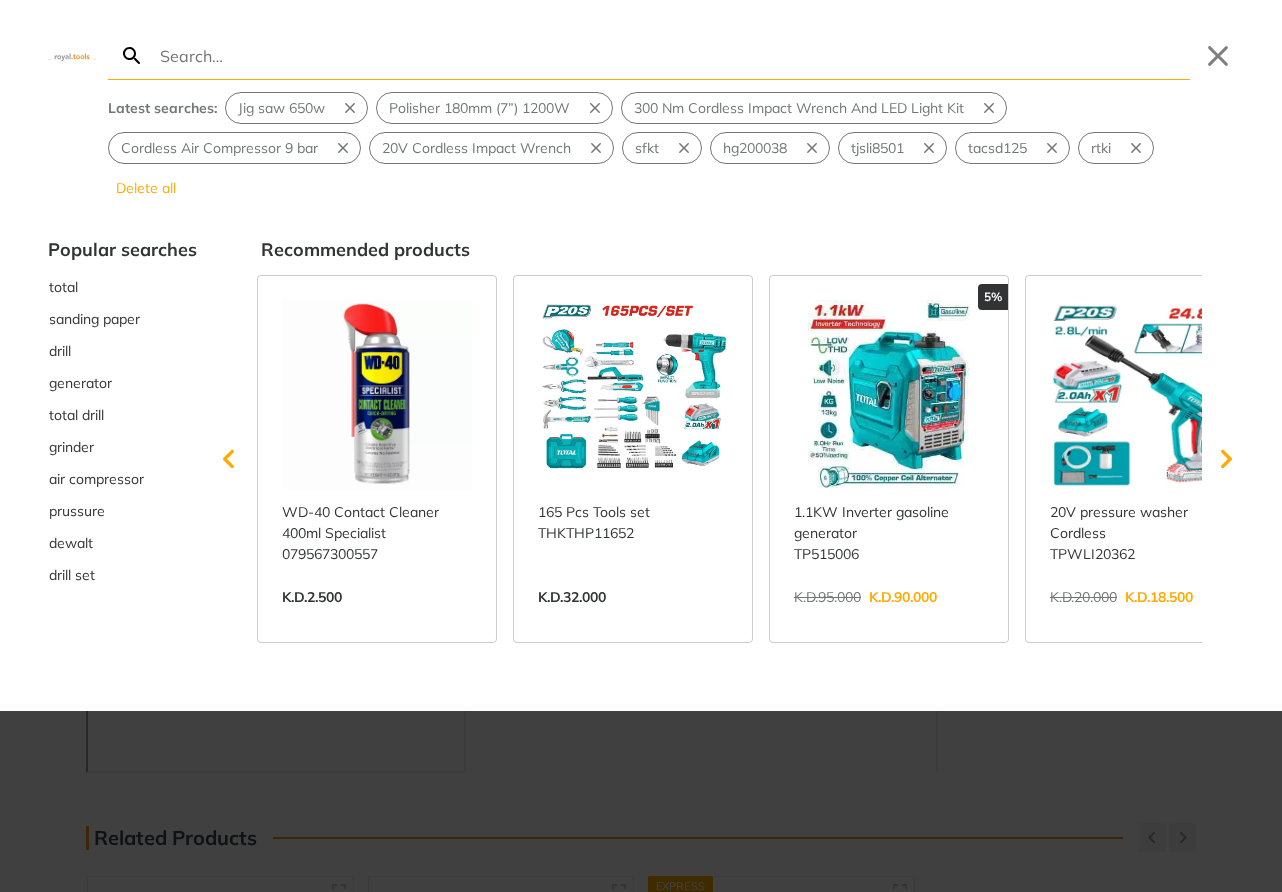 type on "4v Screwdriver with case" 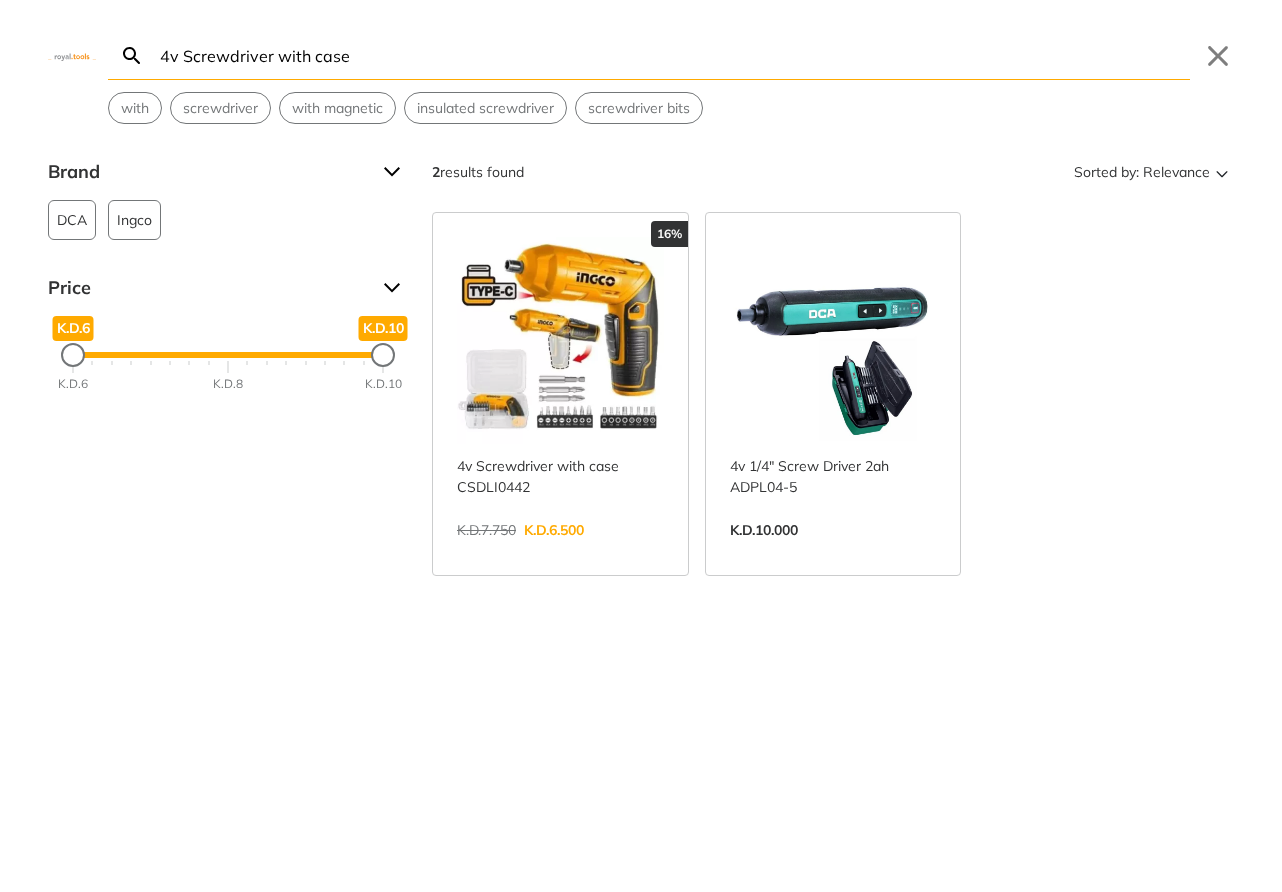 click on "View more →" at bounding box center [560, 551] 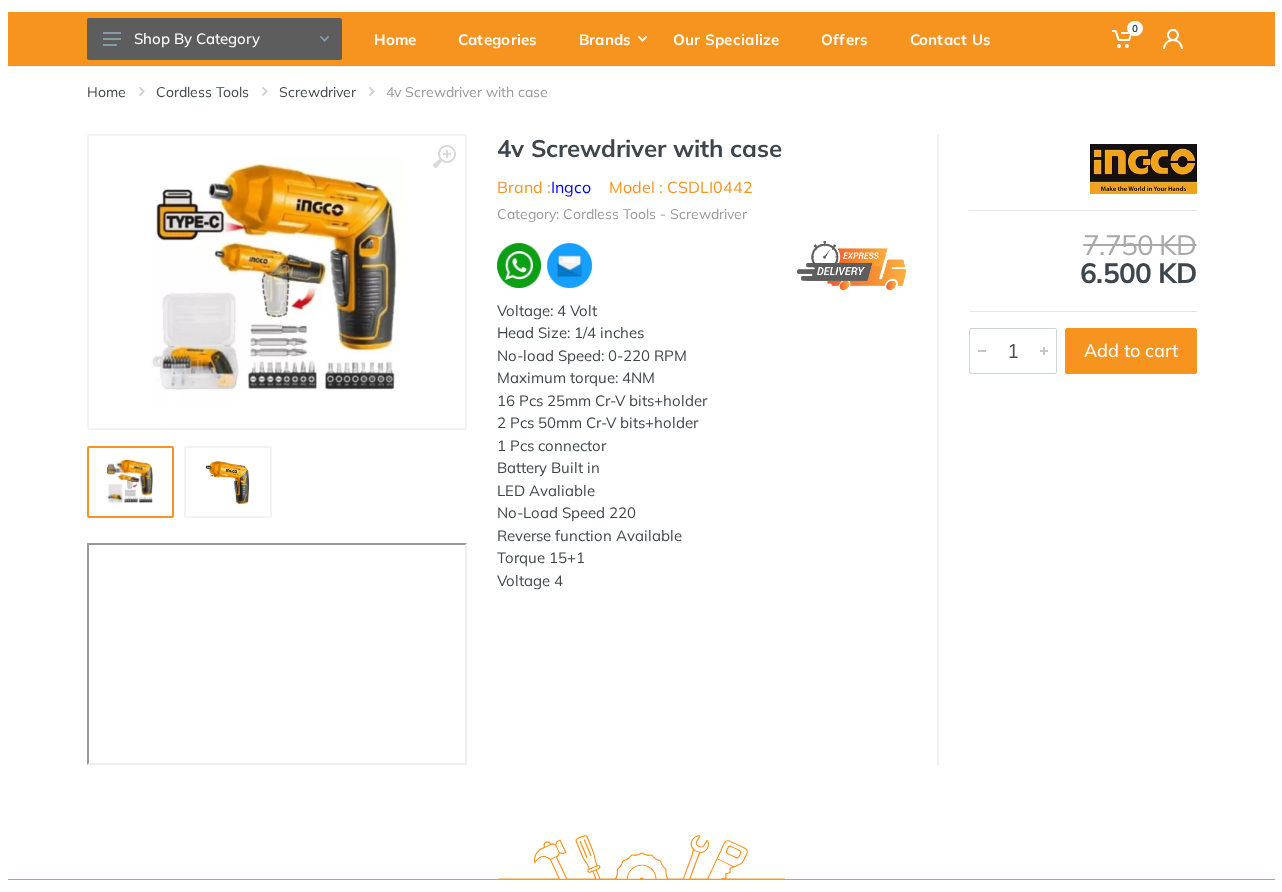 scroll, scrollTop: 0, scrollLeft: 0, axis: both 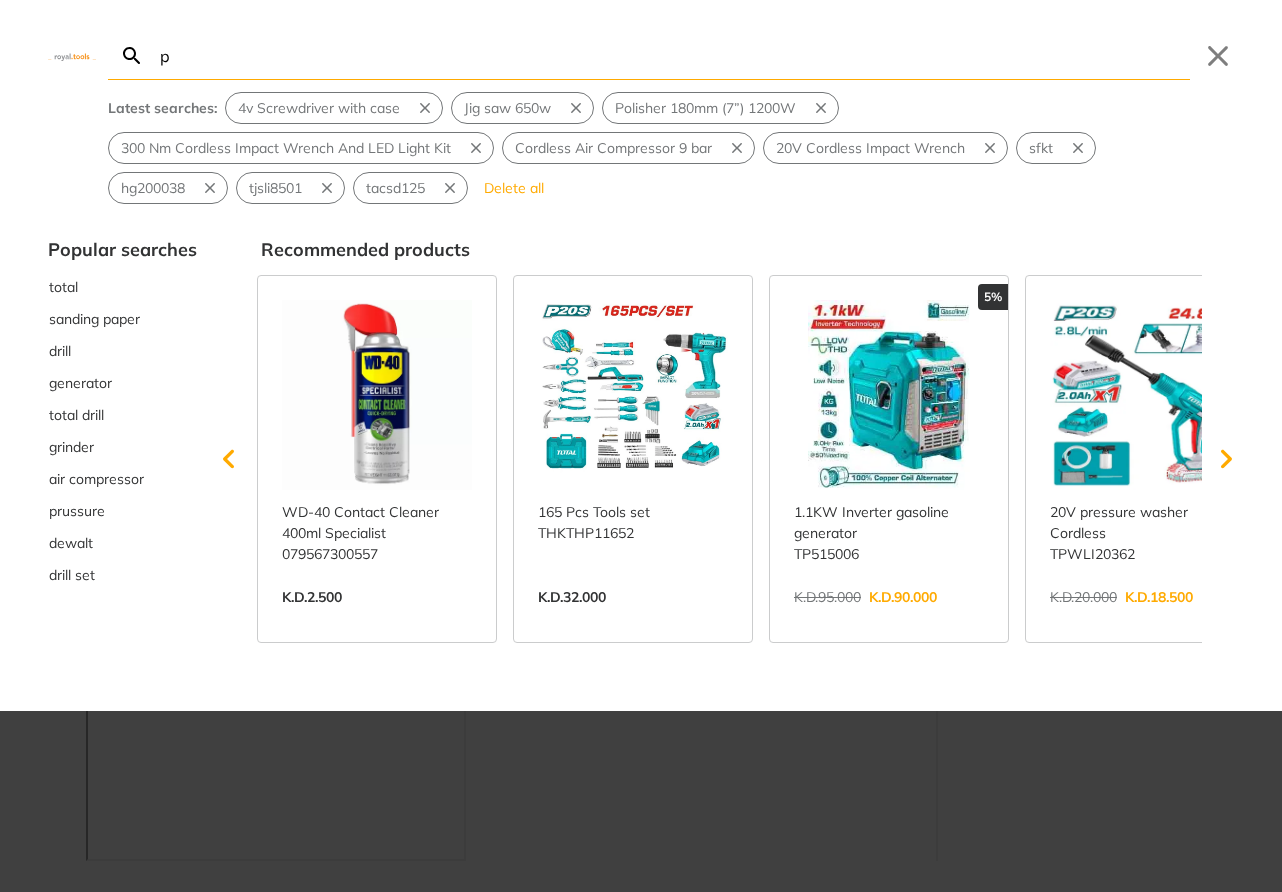 type on "pa" 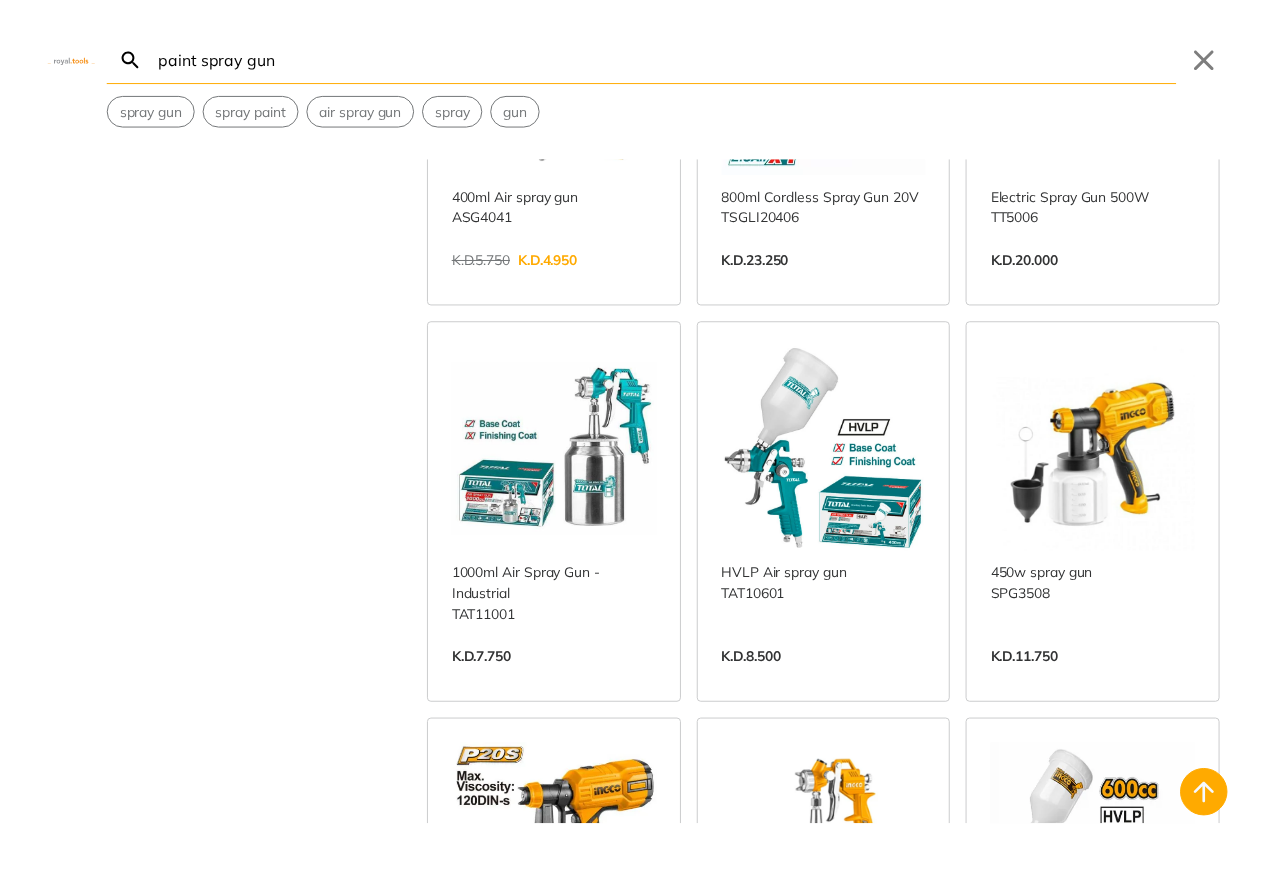 scroll, scrollTop: 903, scrollLeft: 0, axis: vertical 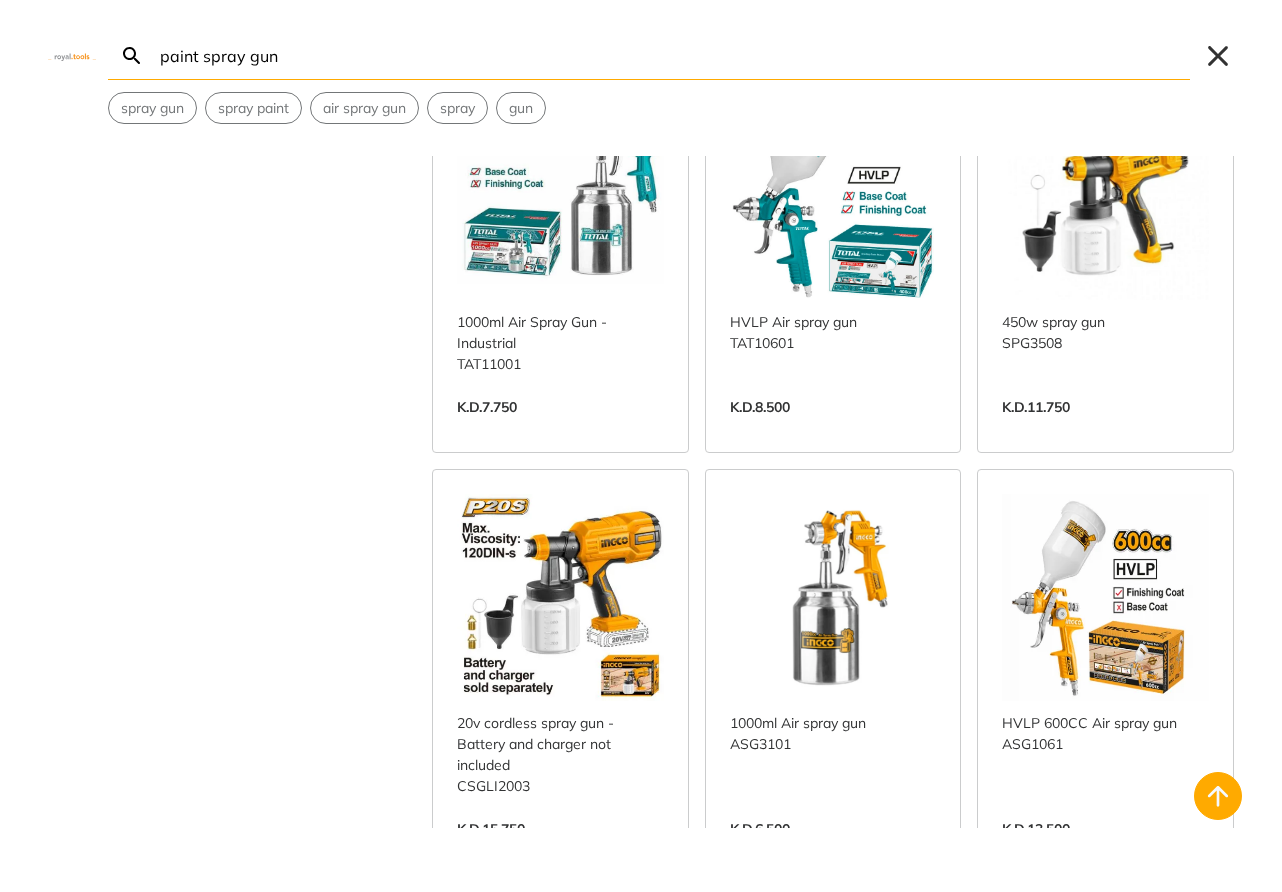 type on "paint spray gun" 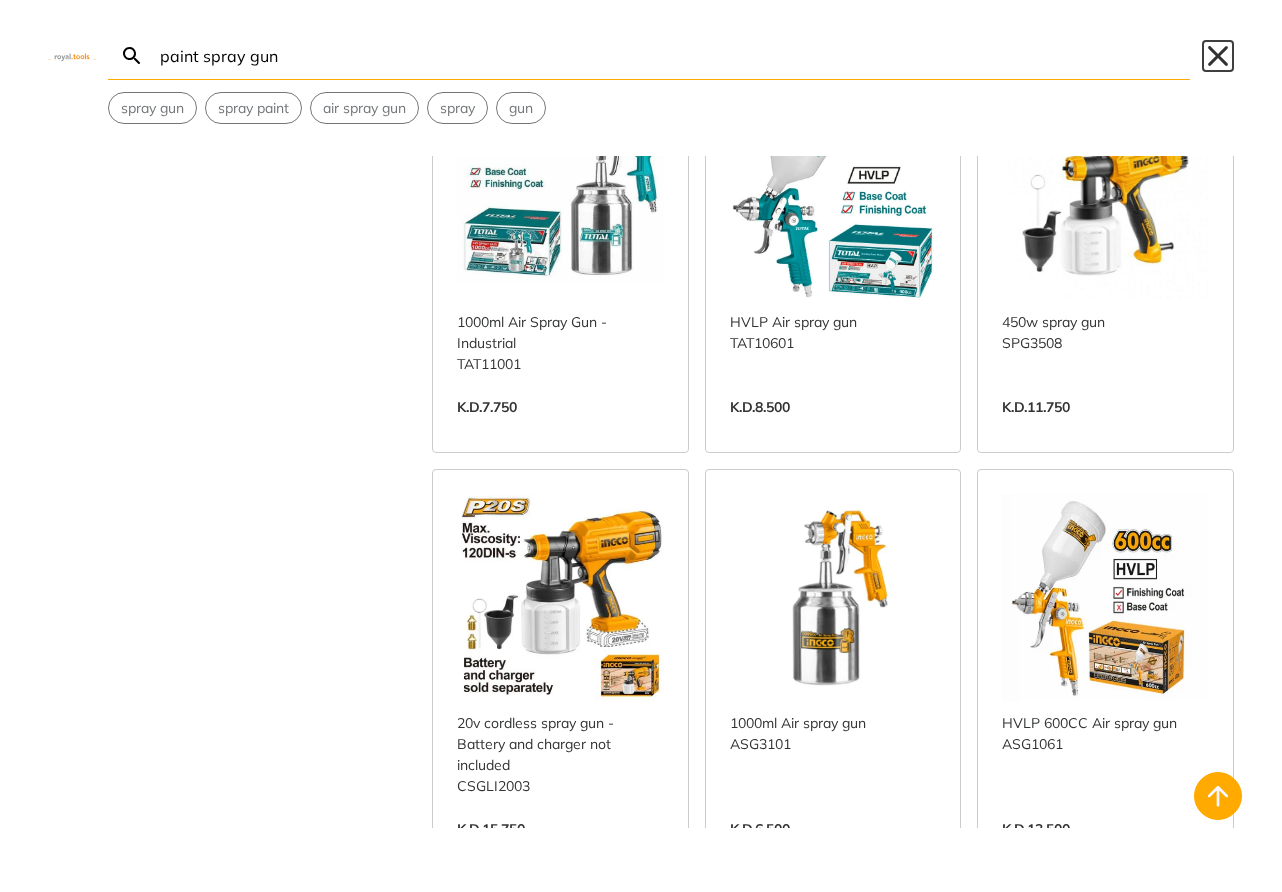 click on "Close" at bounding box center (1218, 56) 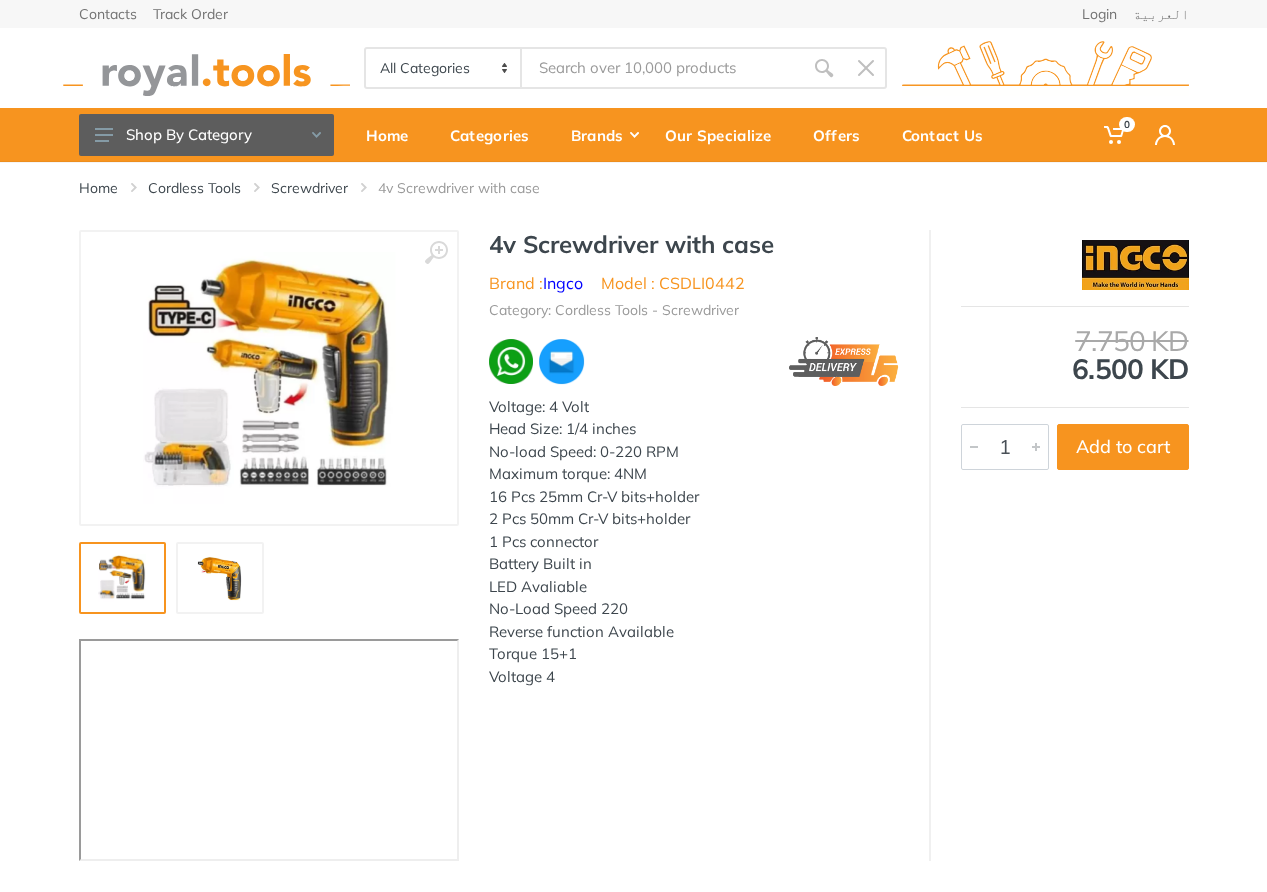 scroll, scrollTop: 0, scrollLeft: 0, axis: both 